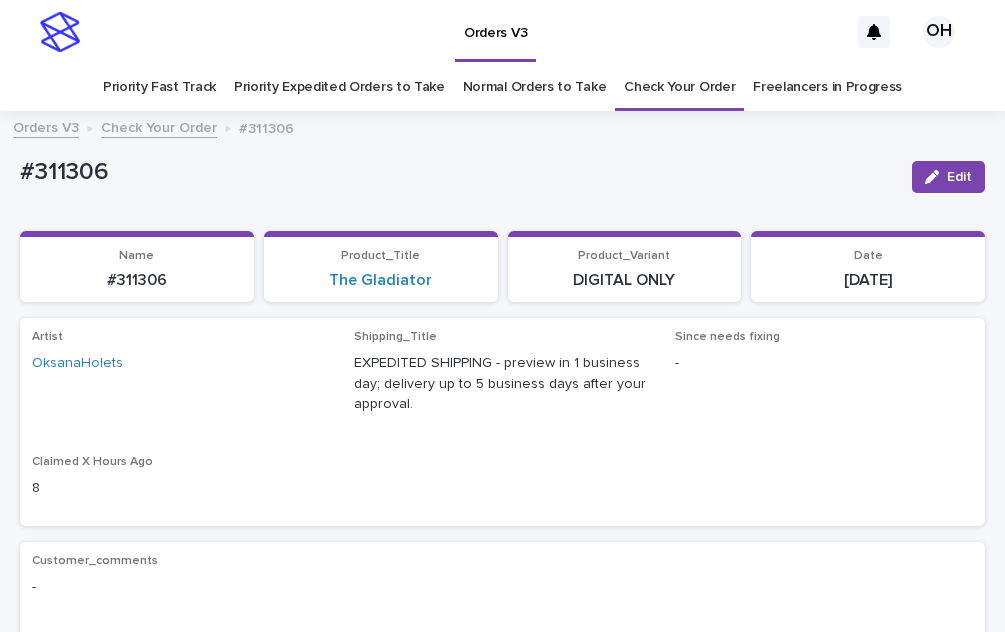 scroll, scrollTop: 0, scrollLeft: 0, axis: both 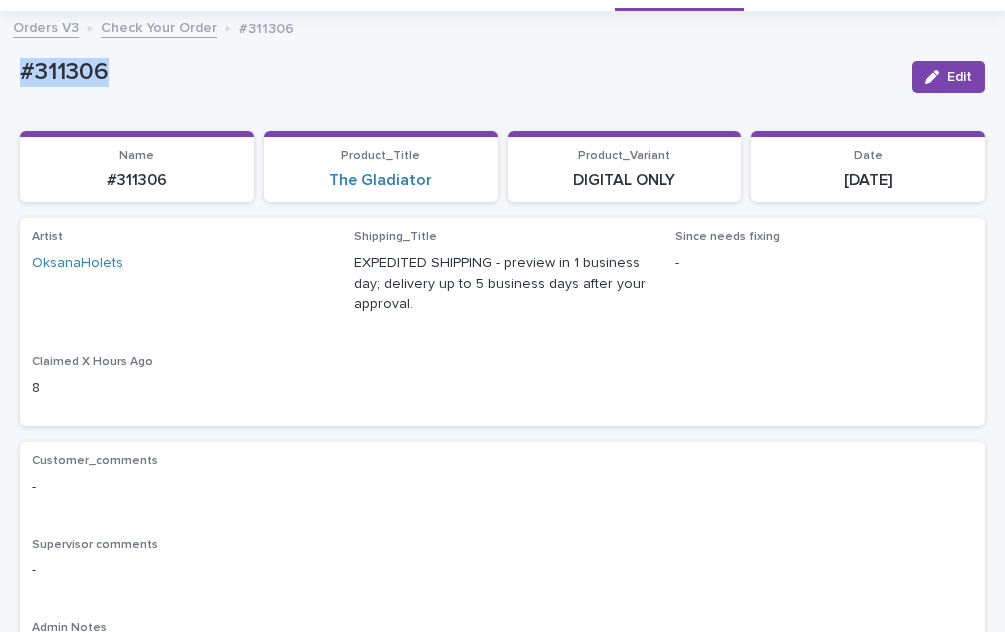 drag, startPoint x: 90, startPoint y: 72, endPoint x: 96, endPoint y: 63, distance: 10.816654 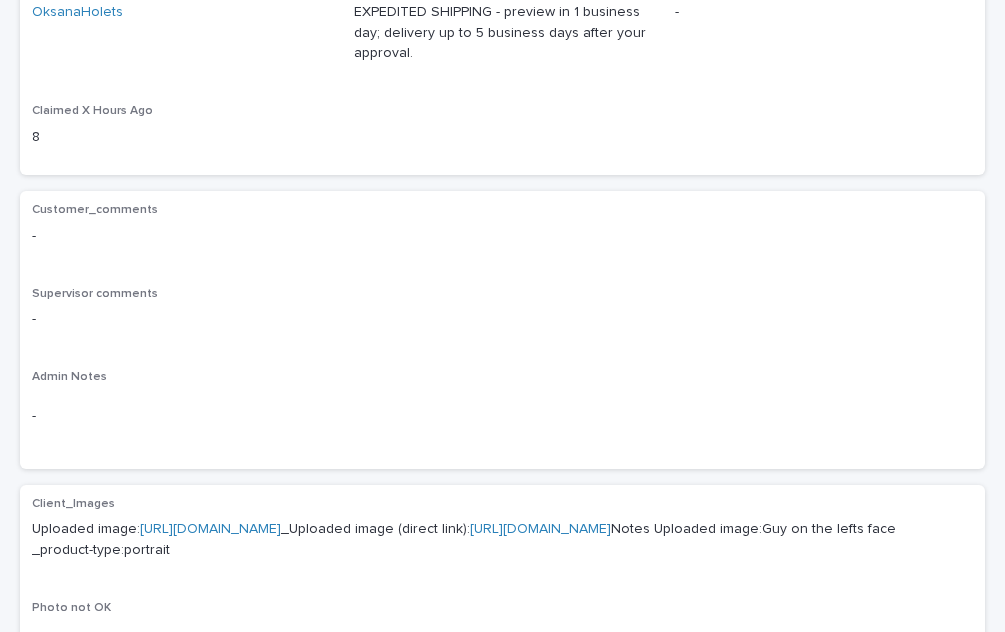 scroll, scrollTop: 500, scrollLeft: 0, axis: vertical 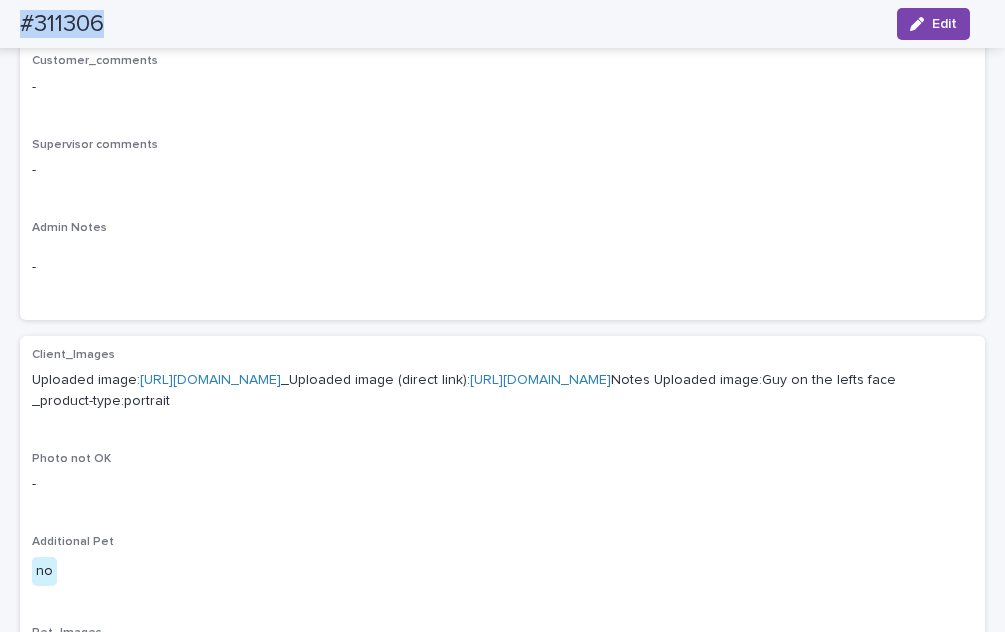 drag, startPoint x: 106, startPoint y: 27, endPoint x: 61, endPoint y: 28, distance: 45.01111 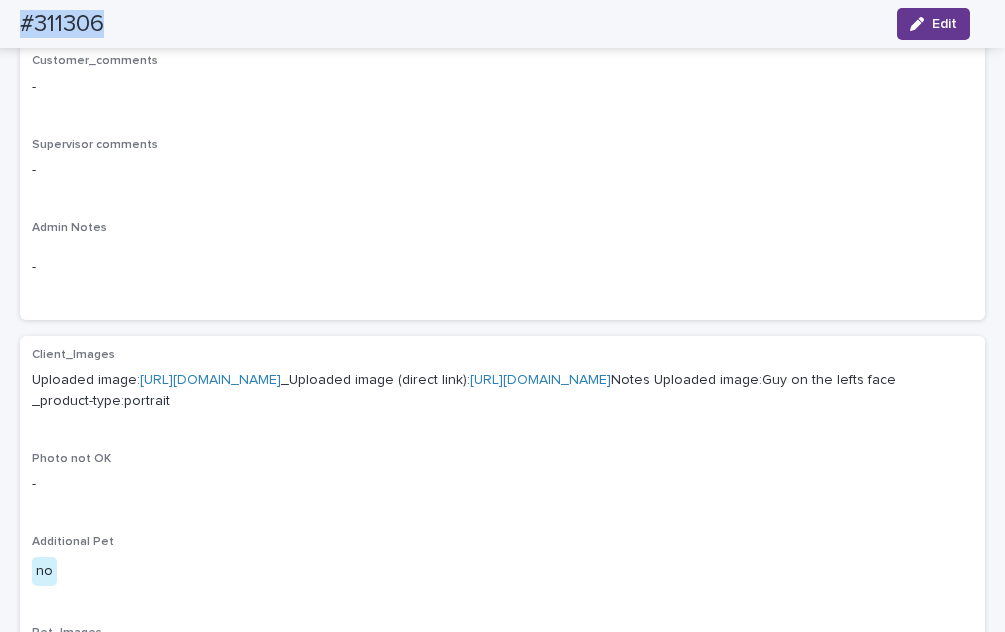 click on "Edit" at bounding box center (933, 24) 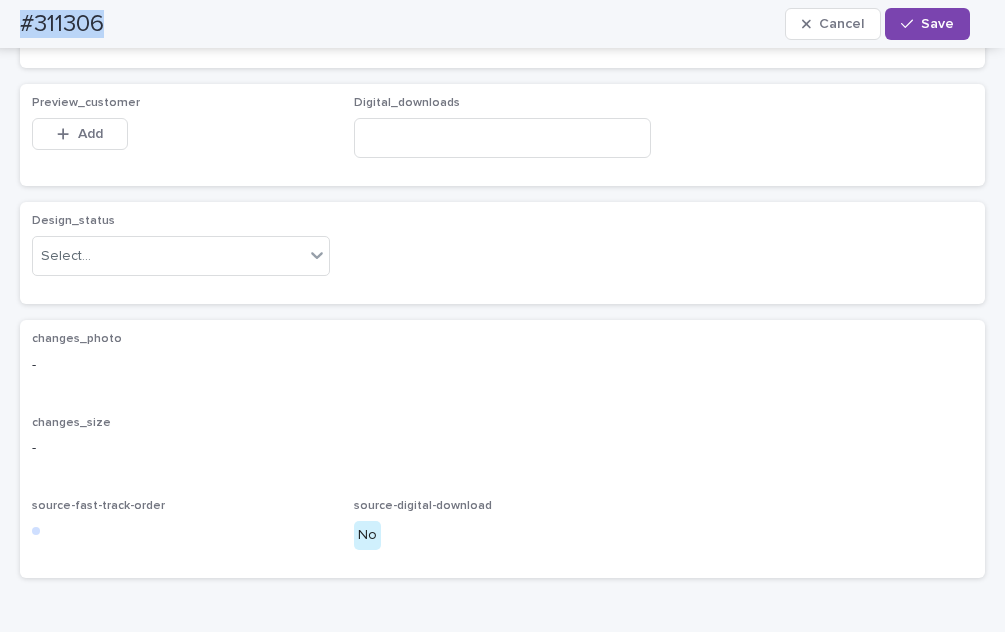scroll, scrollTop: 972, scrollLeft: 0, axis: vertical 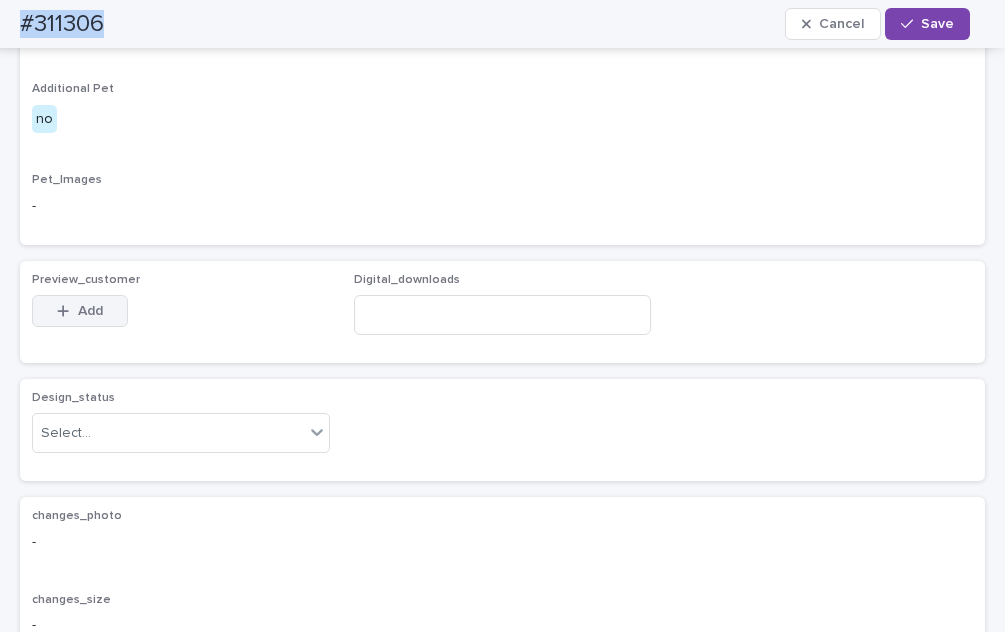 click on "Add" at bounding box center [90, 311] 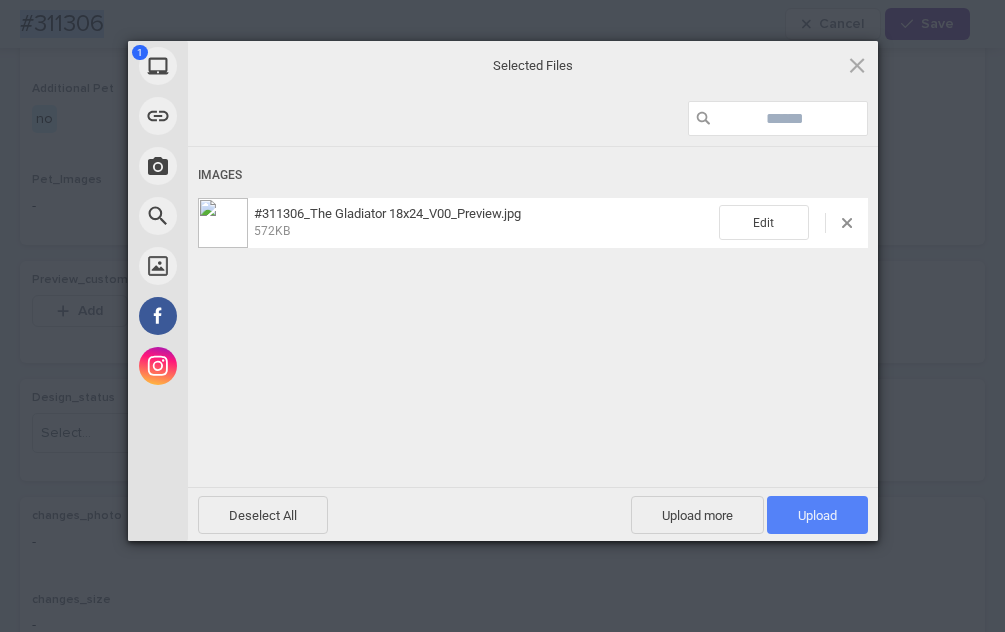 click on "Upload
1" at bounding box center (817, 515) 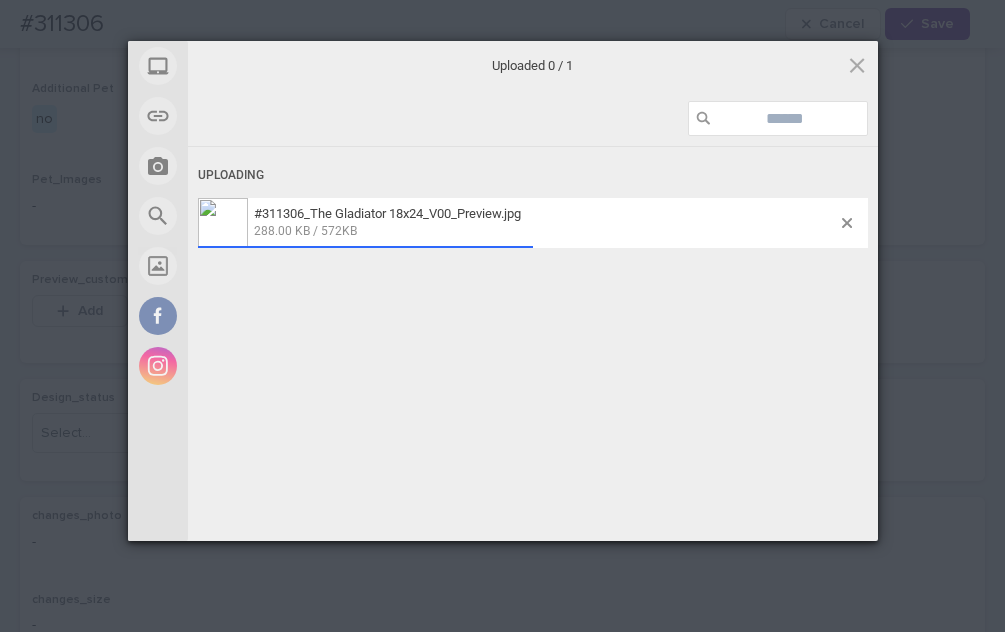 click on "My Device         Link (URL)         Take Photo         Web Search         Unsplash         Facebook         Instagram
Uploaded 0 / 1
Uploading
#311306_The Gladiator 18x24_V00_Preview.jpg
288.00 KB /
572KB
Deselect All
Upload more
Upload
0
Powered by   Filestack" at bounding box center (502, 316) 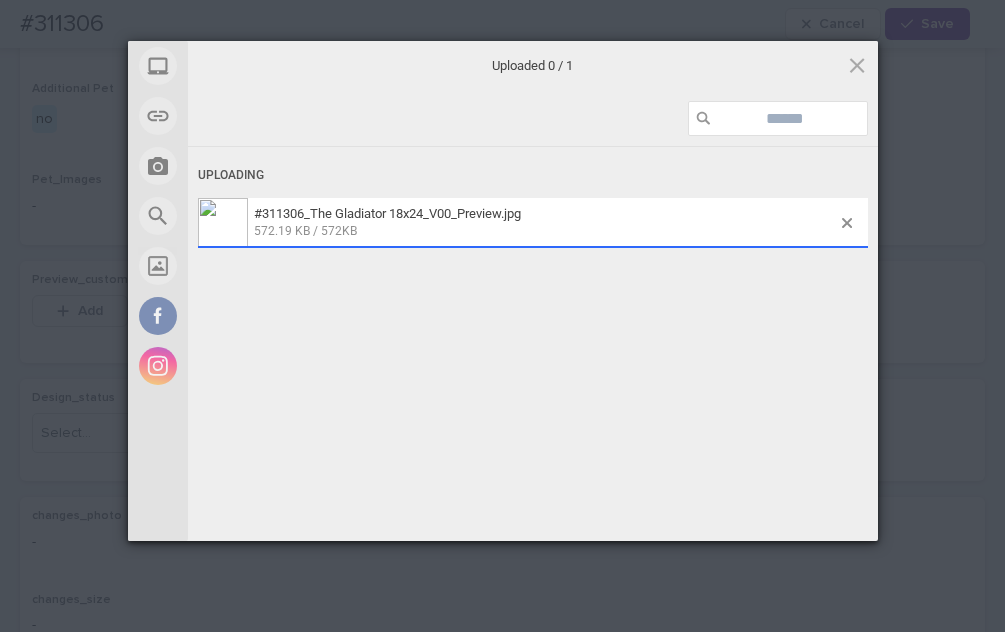 scroll, scrollTop: 1008, scrollLeft: 0, axis: vertical 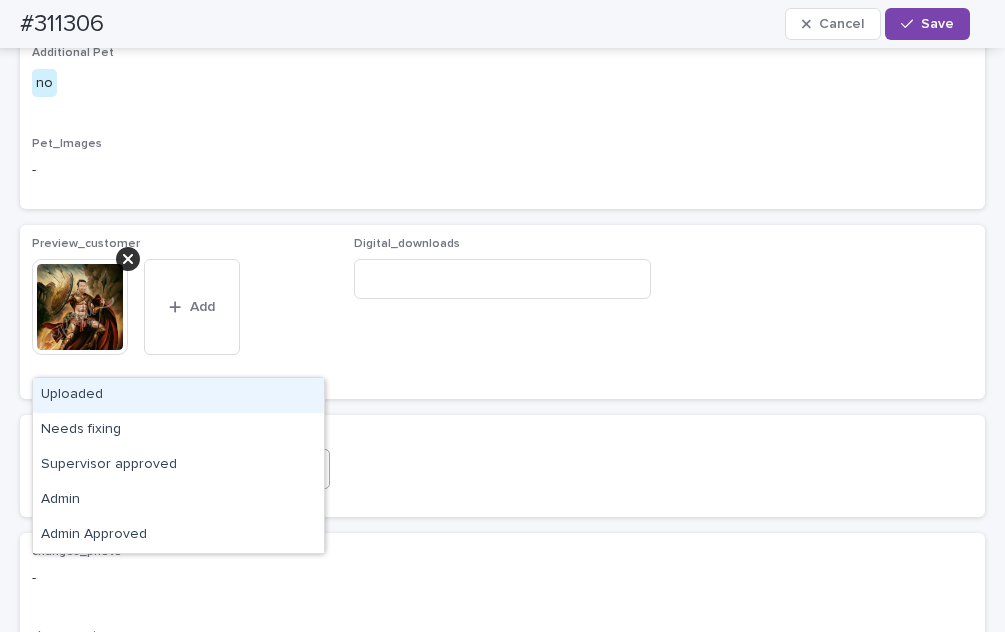click on "Select..." at bounding box center [168, 469] 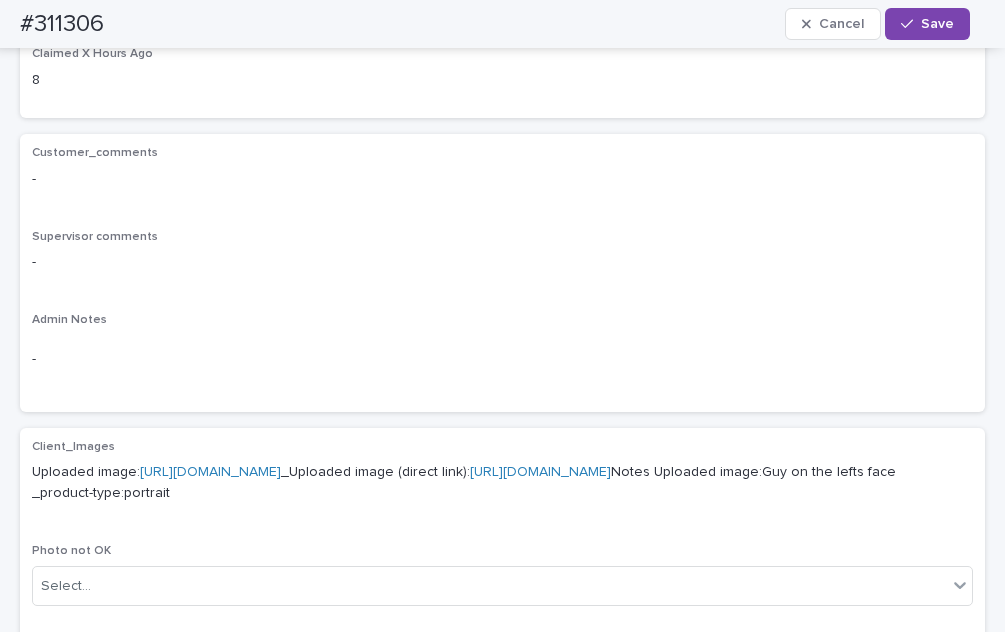 scroll, scrollTop: 0, scrollLeft: 0, axis: both 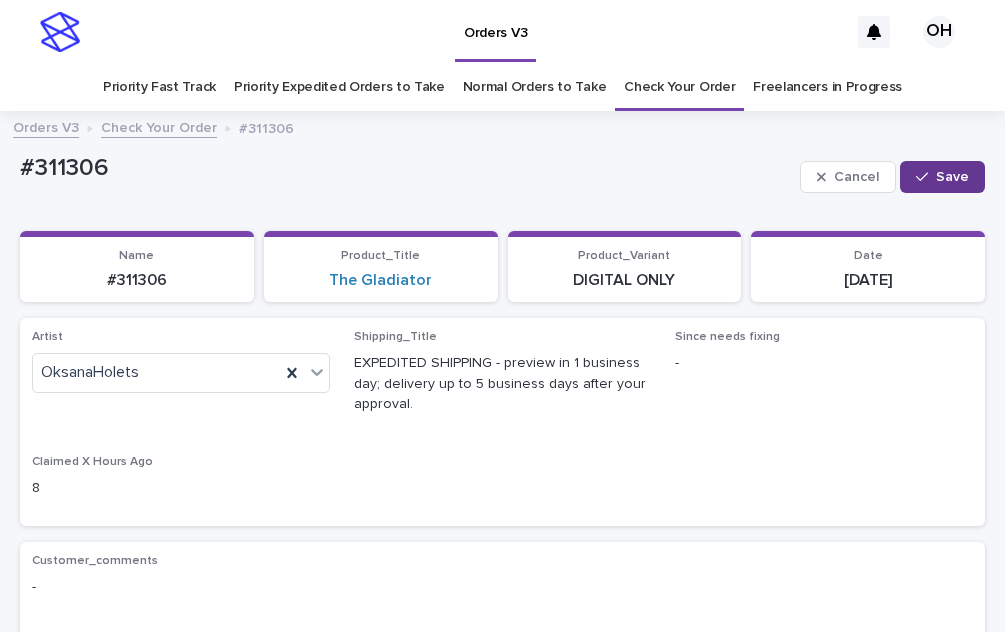 click at bounding box center [926, 177] 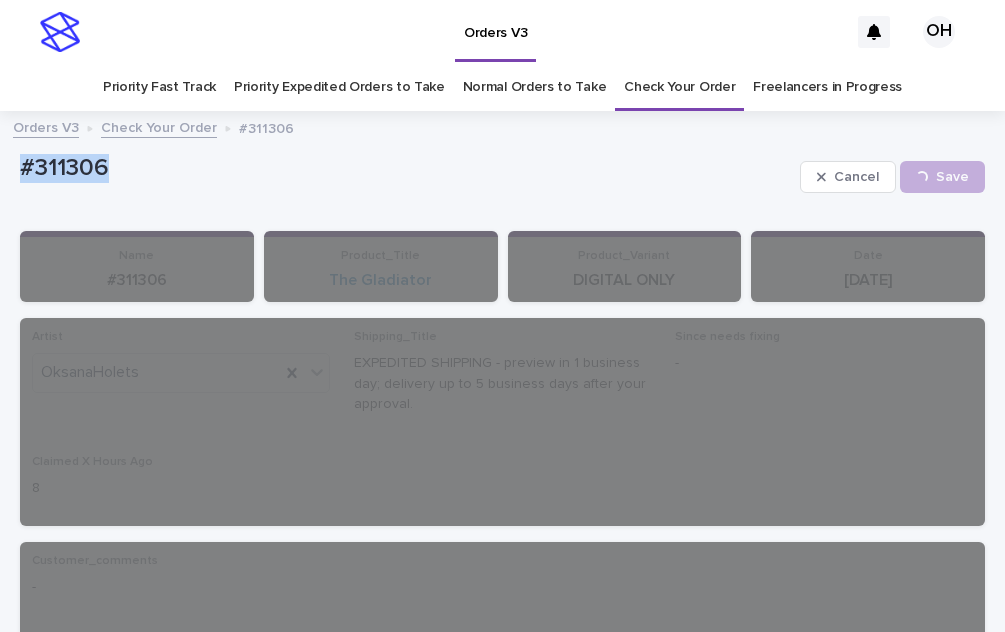 drag, startPoint x: 171, startPoint y: 168, endPoint x: 0, endPoint y: 170, distance: 171.01169 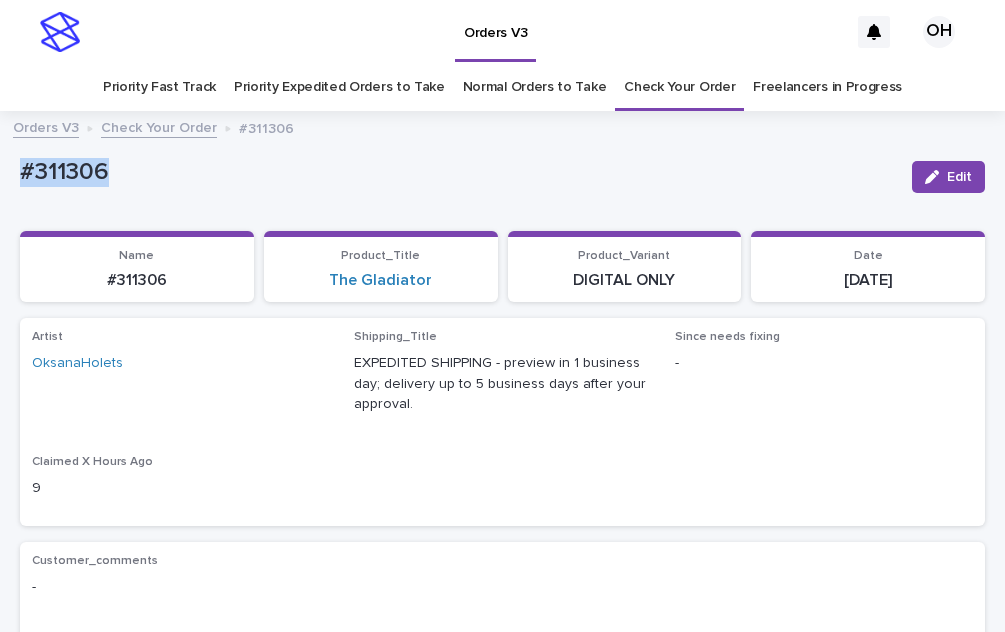 copy on "#311306" 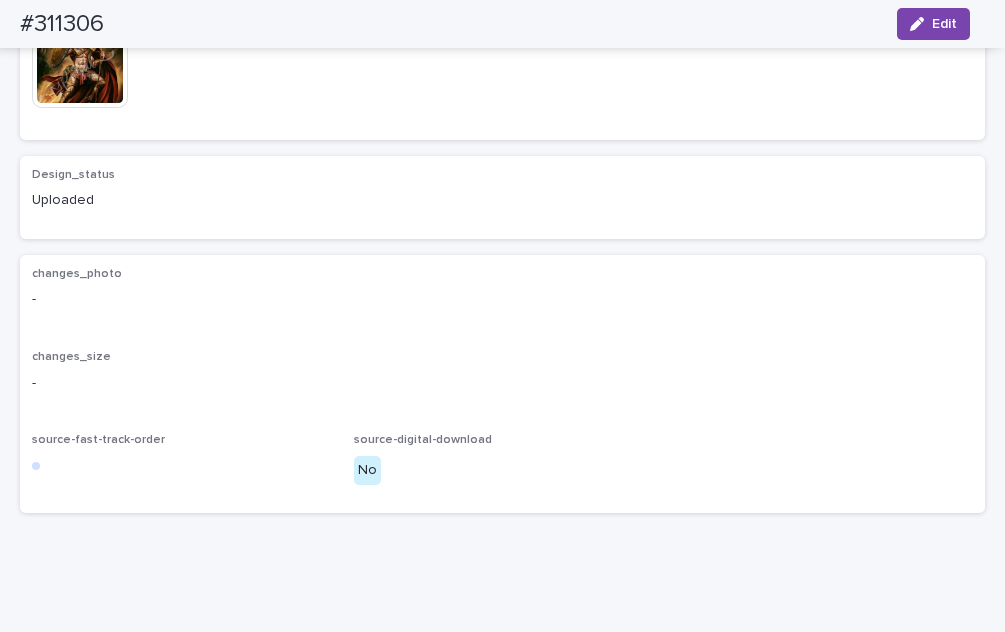 scroll, scrollTop: 893, scrollLeft: 0, axis: vertical 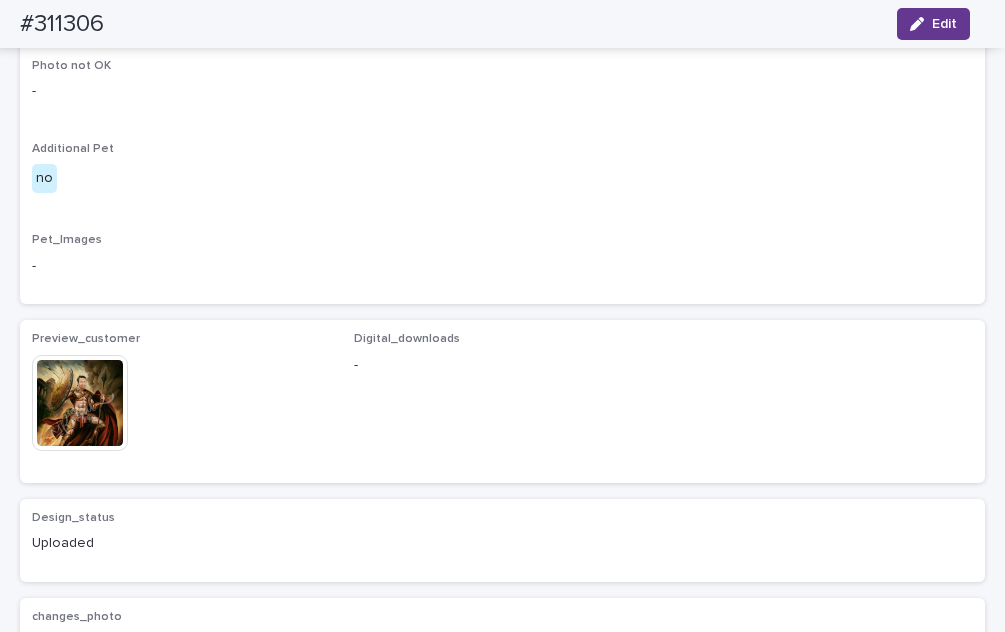 click at bounding box center [921, 24] 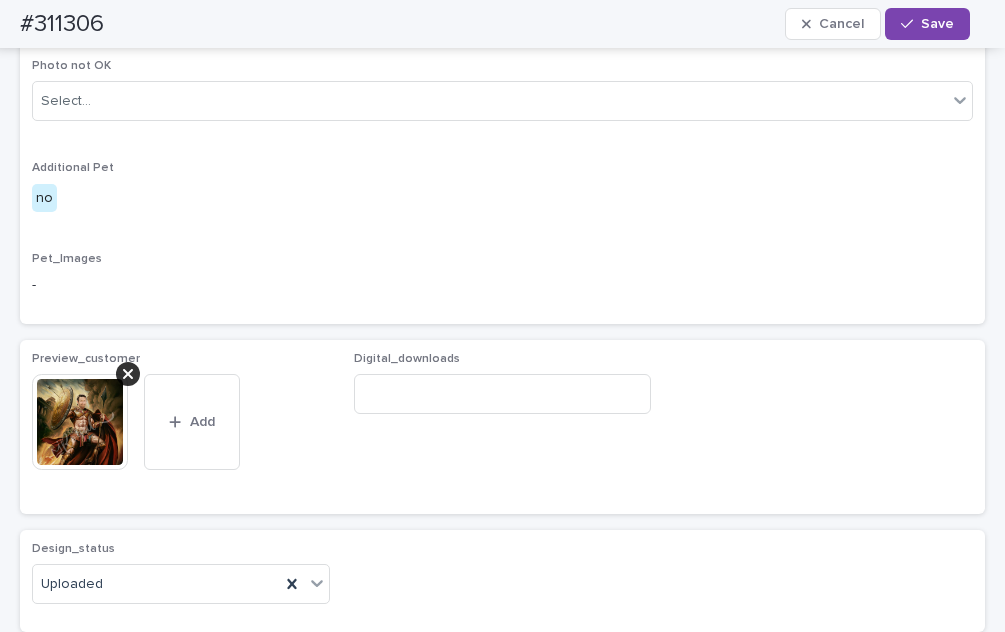 scroll, scrollTop: 918, scrollLeft: 0, axis: vertical 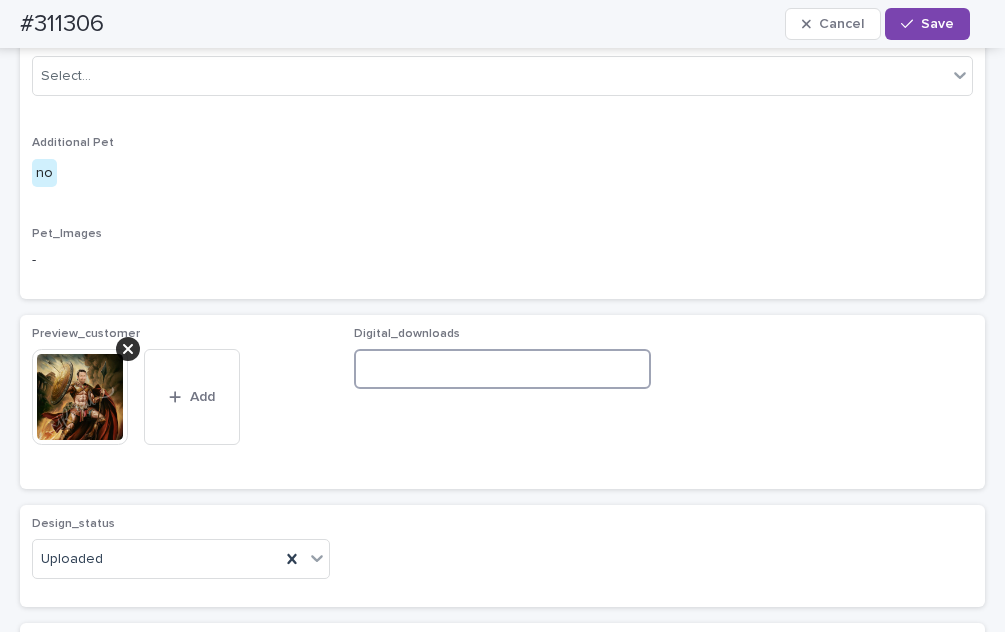 click at bounding box center [503, 369] 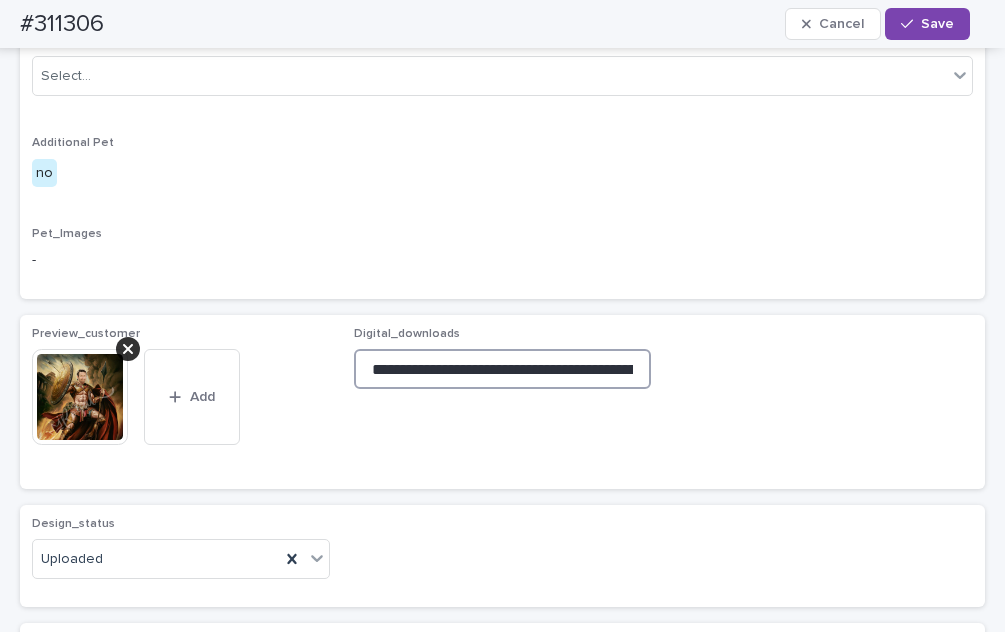 scroll, scrollTop: 0, scrollLeft: 337, axis: horizontal 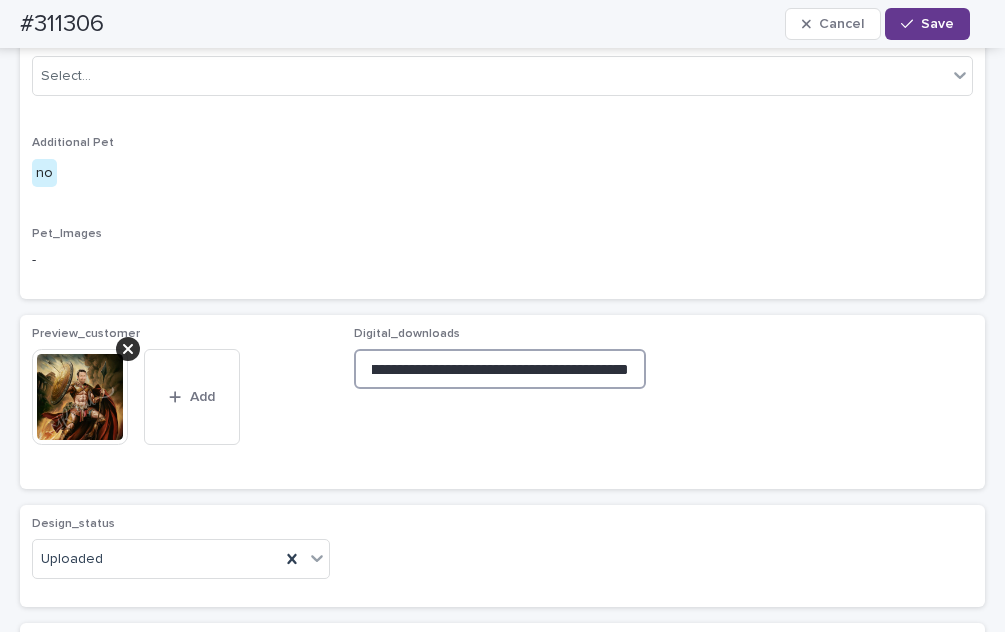 type on "**********" 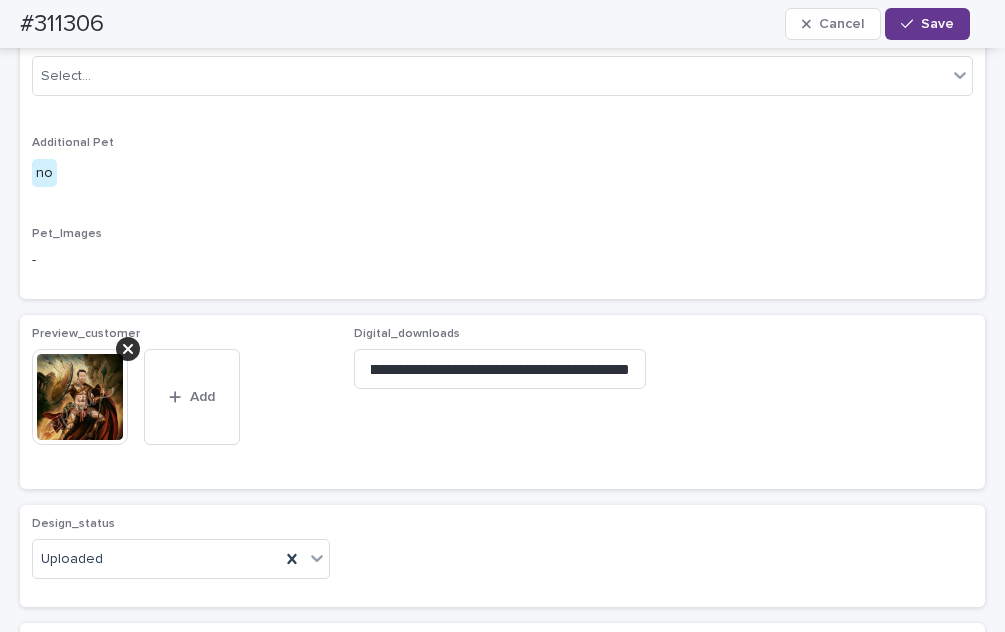 scroll, scrollTop: 0, scrollLeft: 0, axis: both 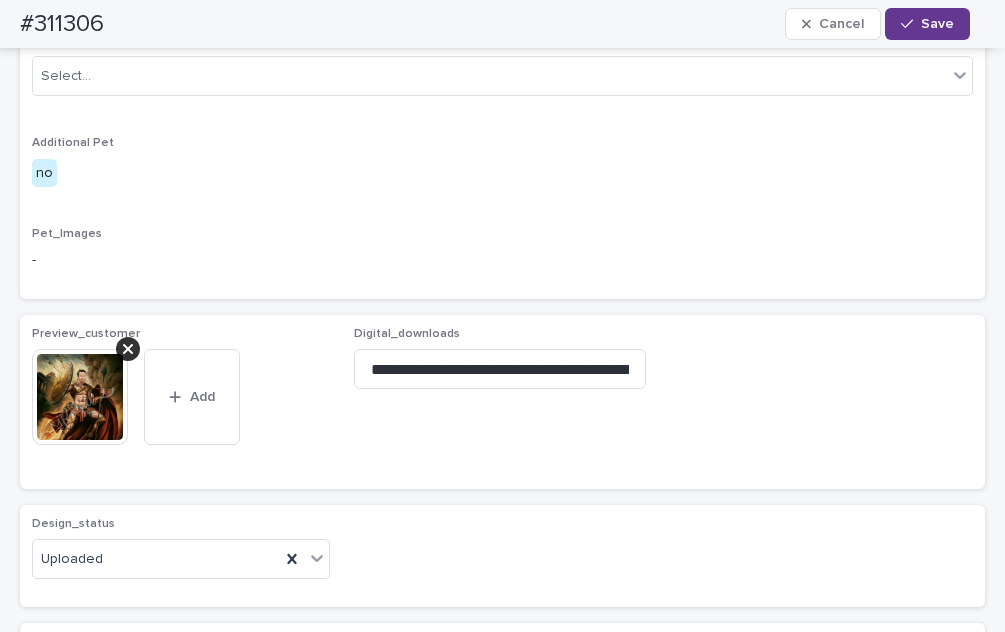 click on "Save" at bounding box center [927, 24] 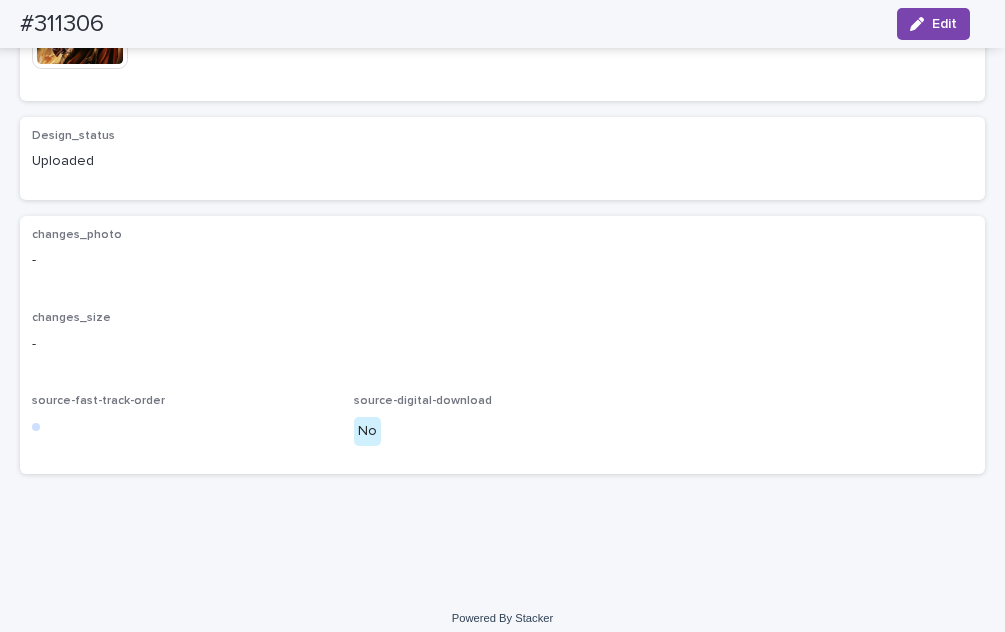 scroll, scrollTop: 1393, scrollLeft: 0, axis: vertical 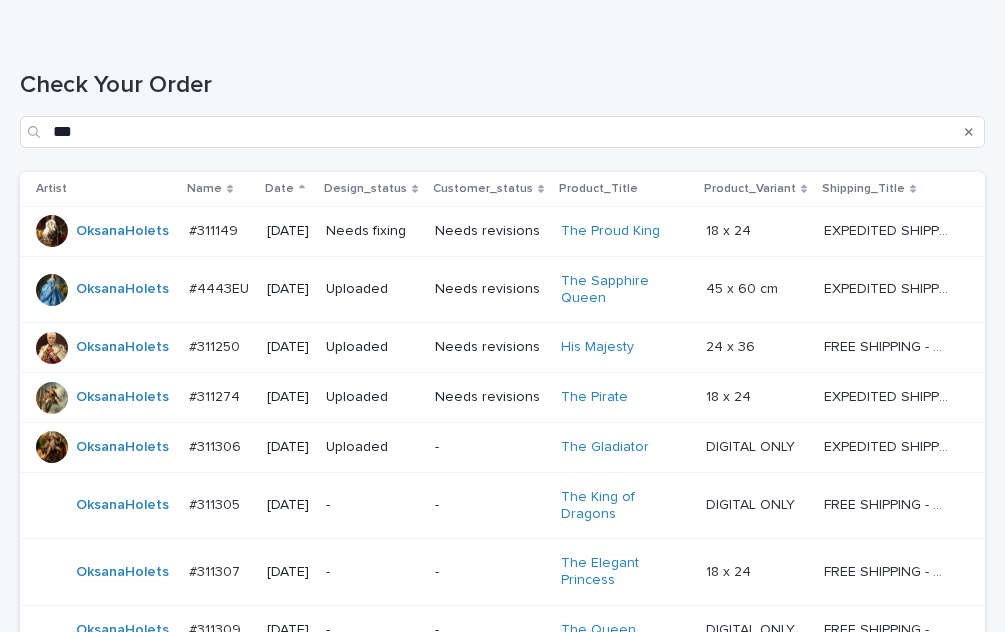 click on "#311149" at bounding box center [215, 229] 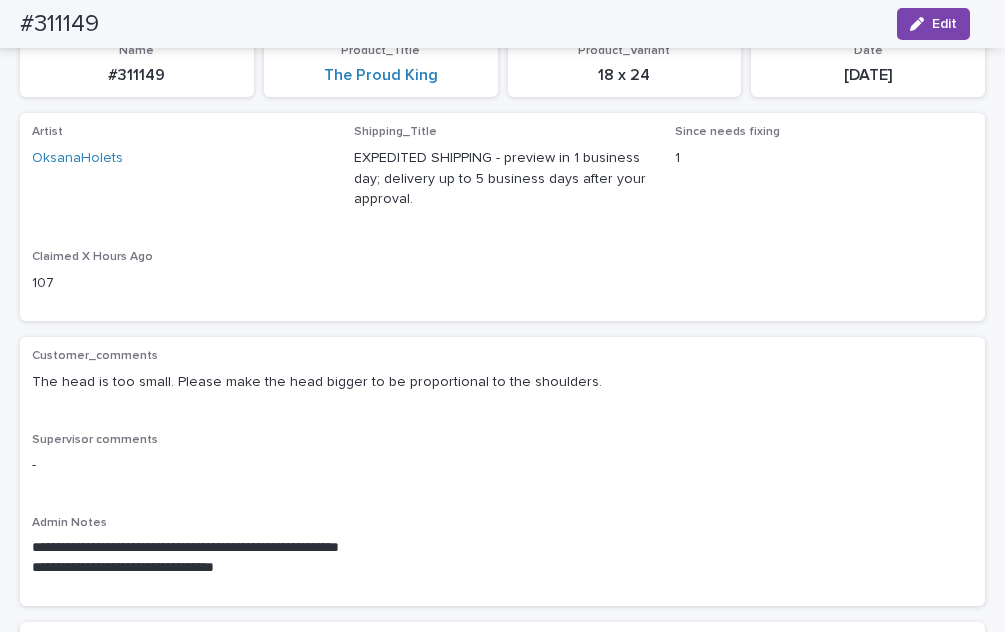 scroll, scrollTop: 100, scrollLeft: 0, axis: vertical 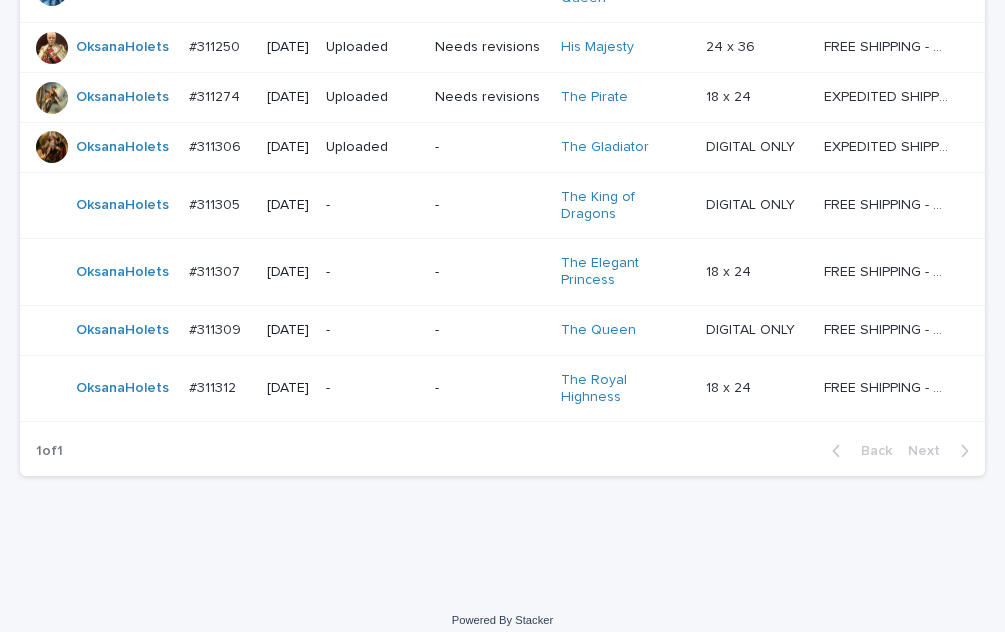 click on "#311305" at bounding box center [216, 203] 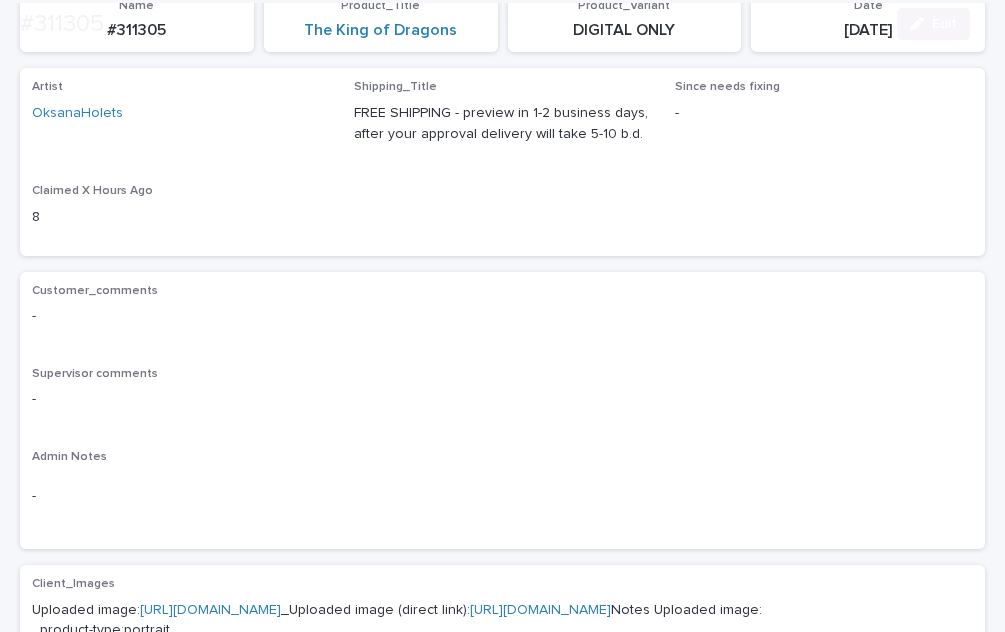 scroll, scrollTop: 600, scrollLeft: 0, axis: vertical 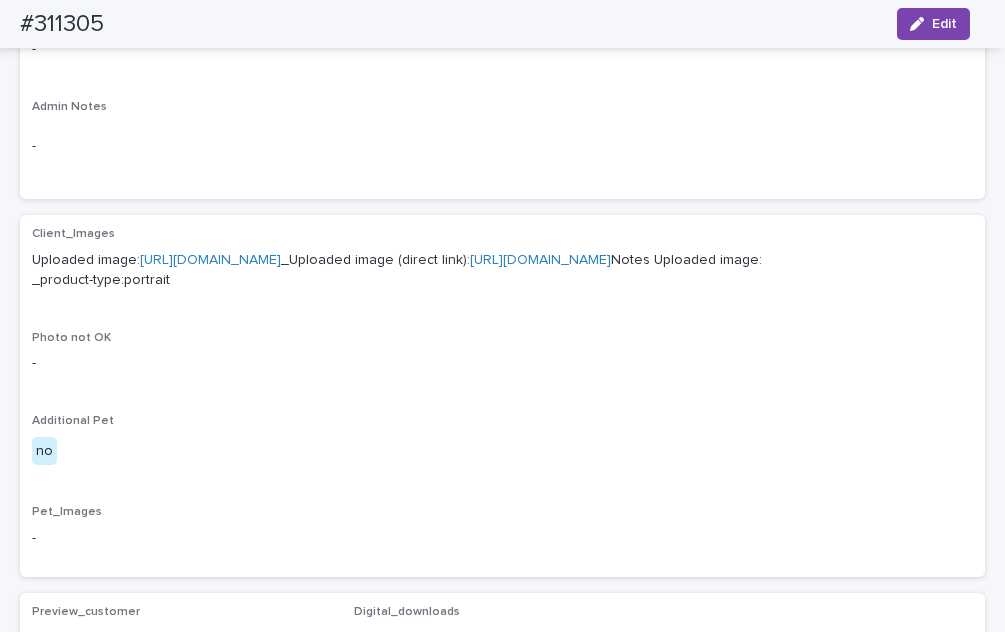 click on "[URL][DOMAIN_NAME]" at bounding box center [210, 260] 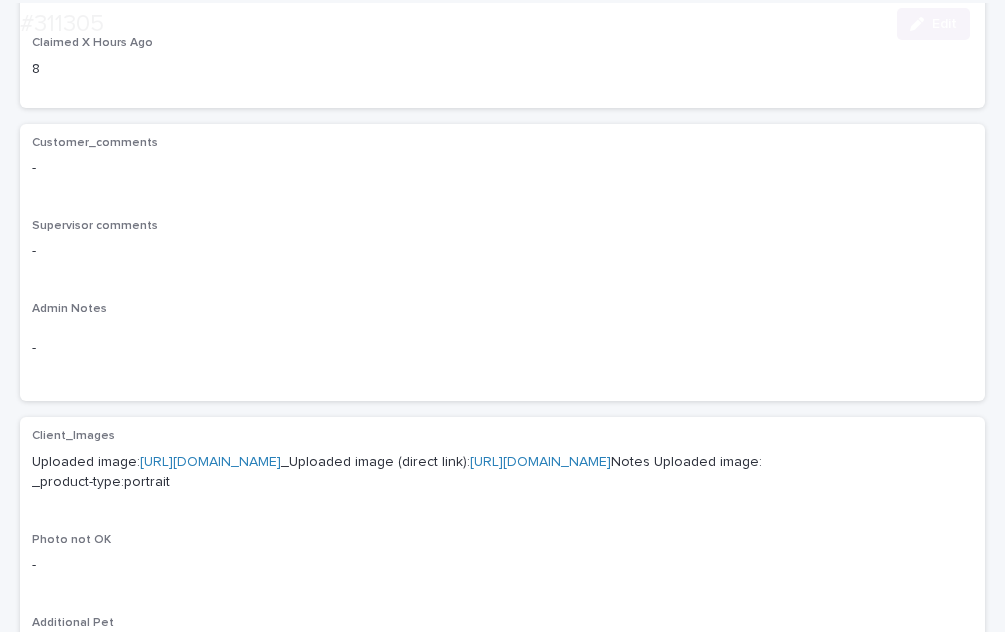 scroll, scrollTop: 400, scrollLeft: 0, axis: vertical 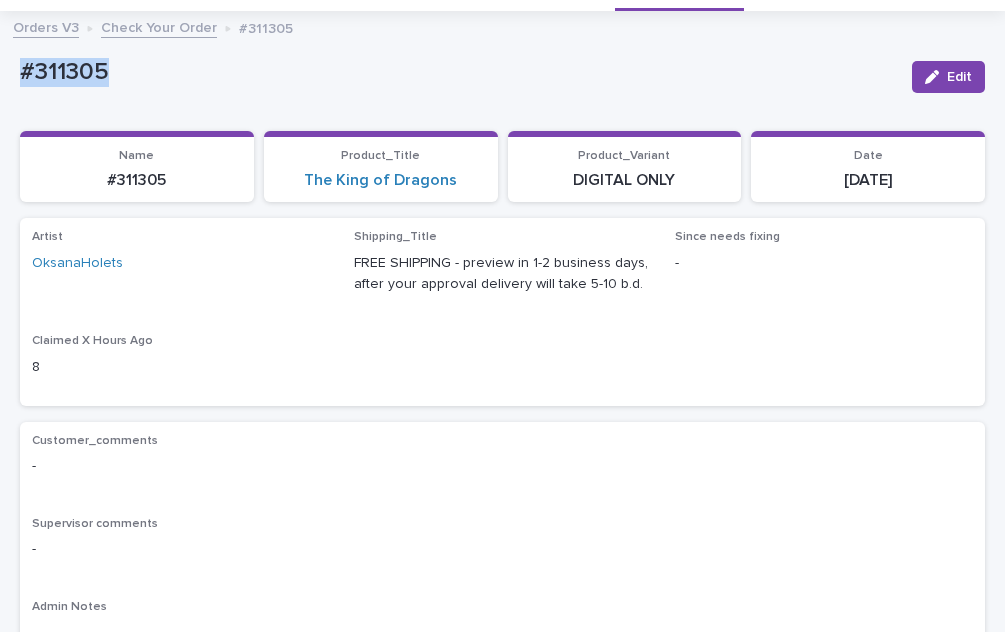 drag, startPoint x: 107, startPoint y: 60, endPoint x: 74, endPoint y: 70, distance: 34.48188 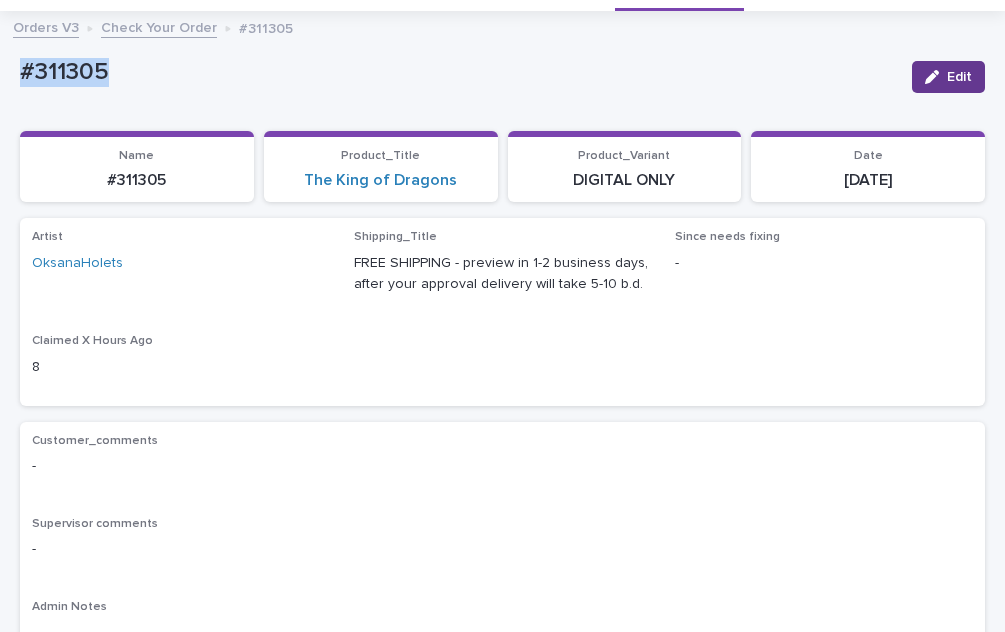 click on "Edit" at bounding box center [948, 77] 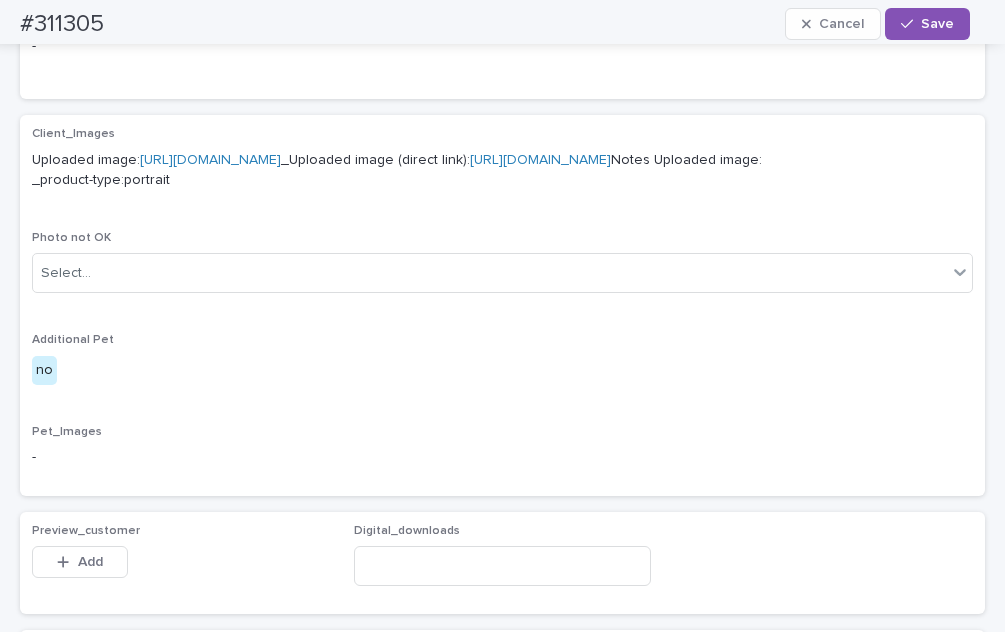 scroll, scrollTop: 1300, scrollLeft: 0, axis: vertical 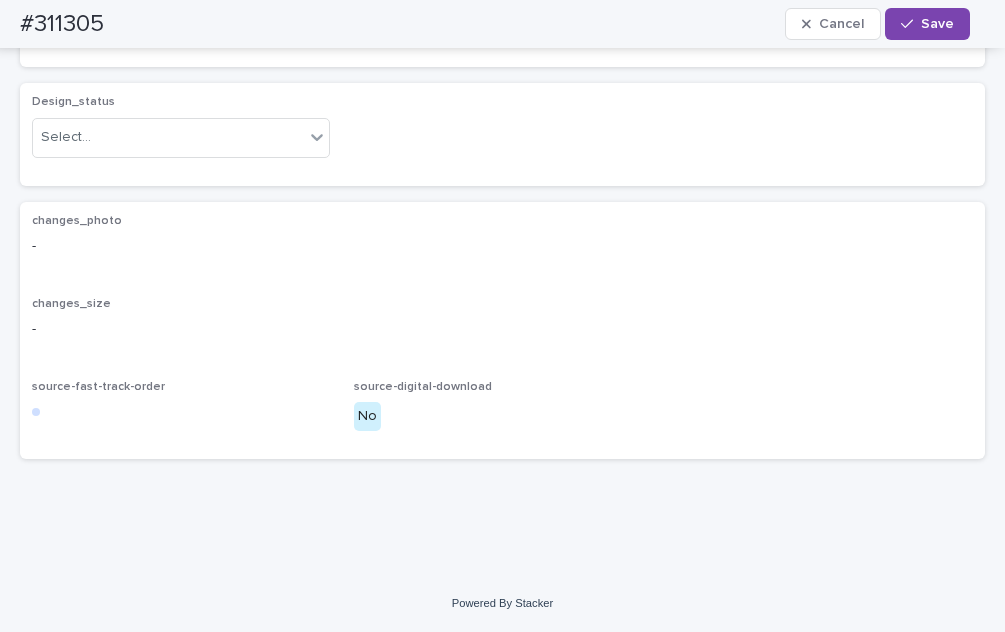 click on "Add" at bounding box center [80, 15] 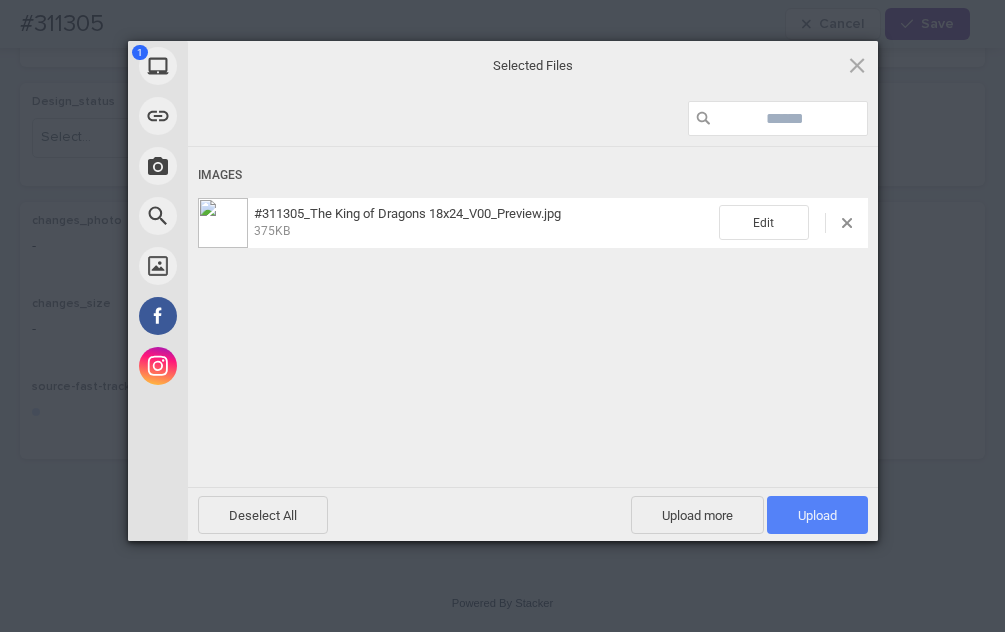 click on "Upload
1" at bounding box center [817, 515] 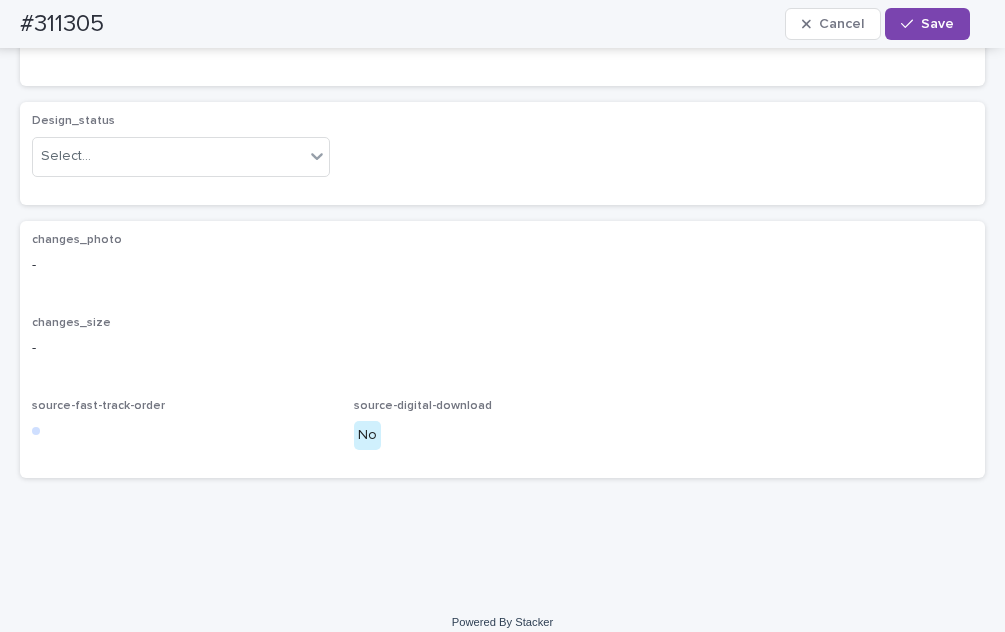 click at bounding box center (503, -34) 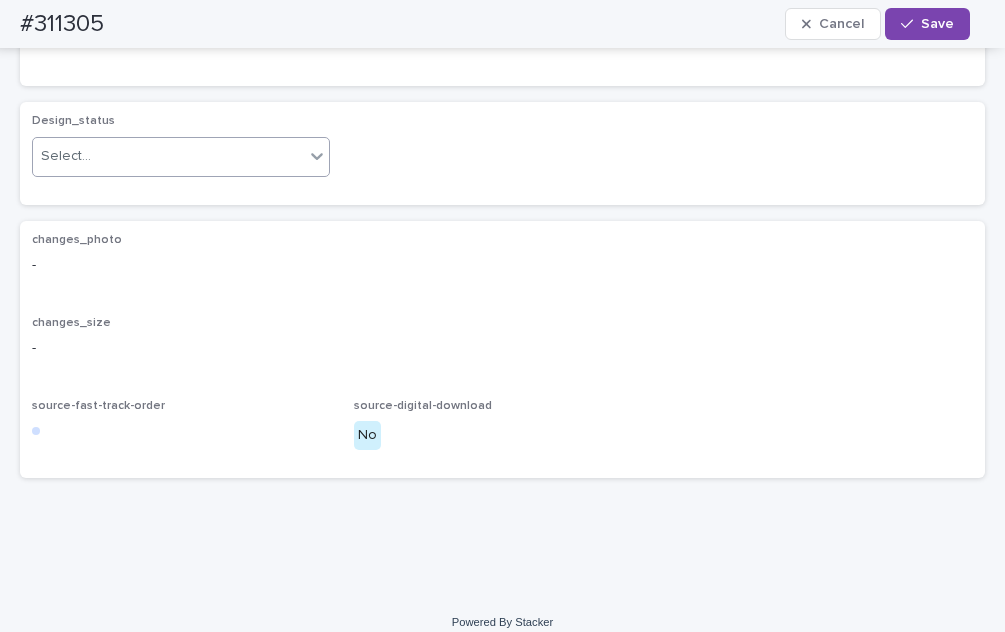 type on "**********" 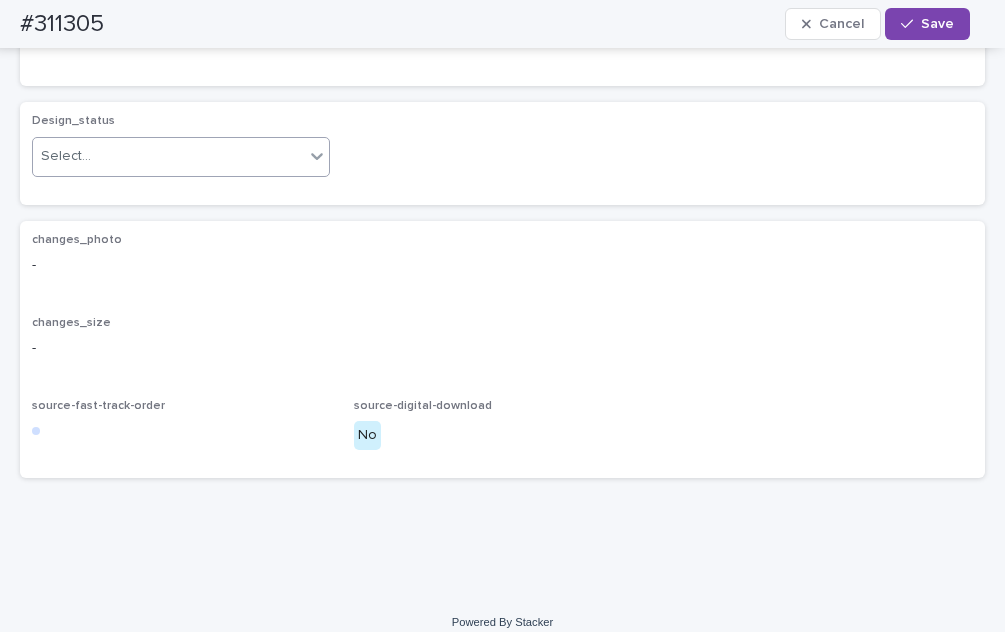 scroll, scrollTop: 0, scrollLeft: 0, axis: both 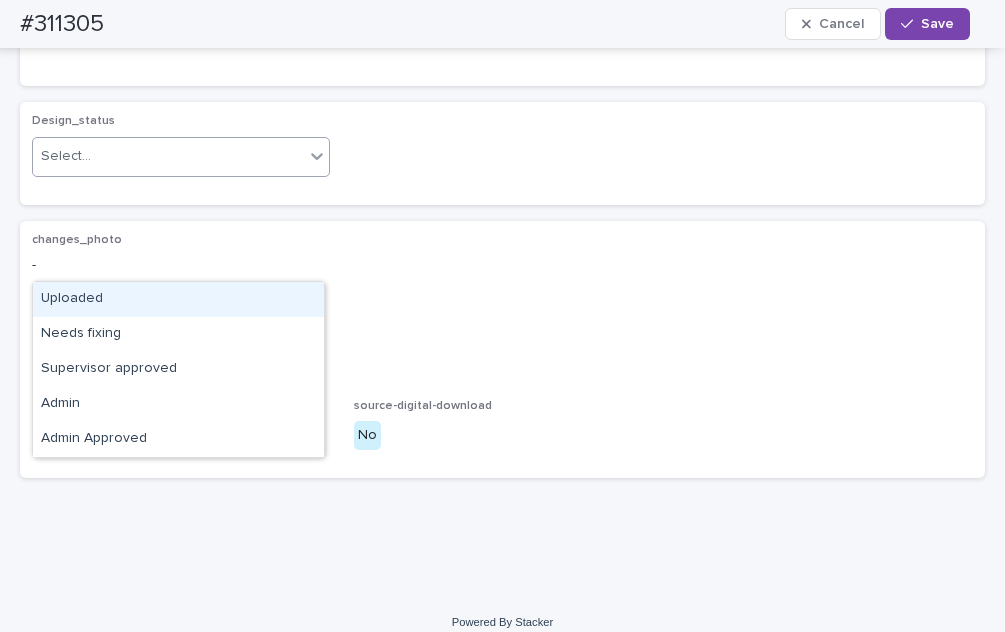 click on "Uploaded" at bounding box center (178, 299) 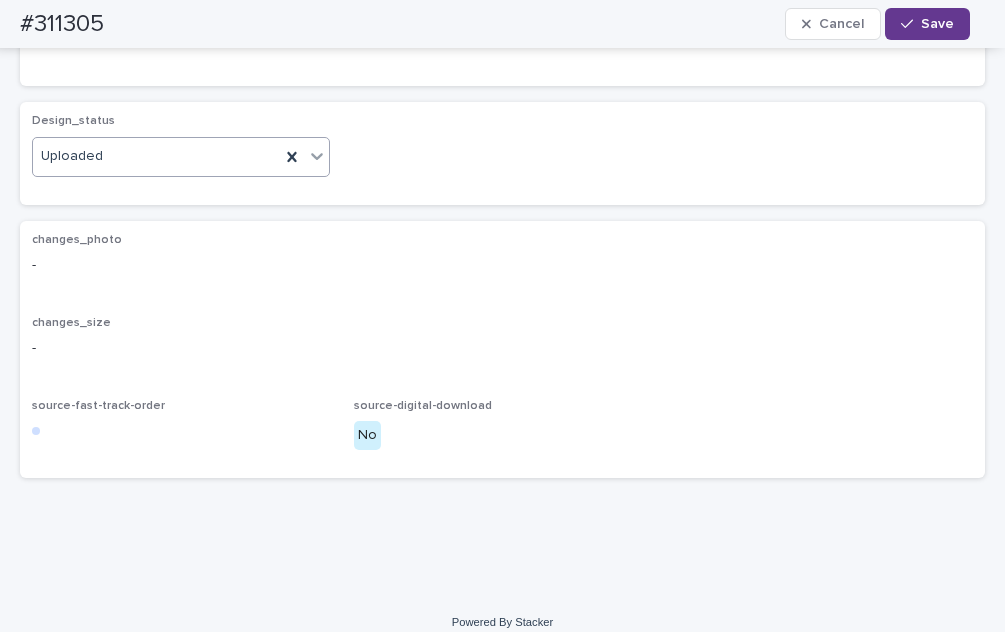 click on "Save" at bounding box center (927, 24) 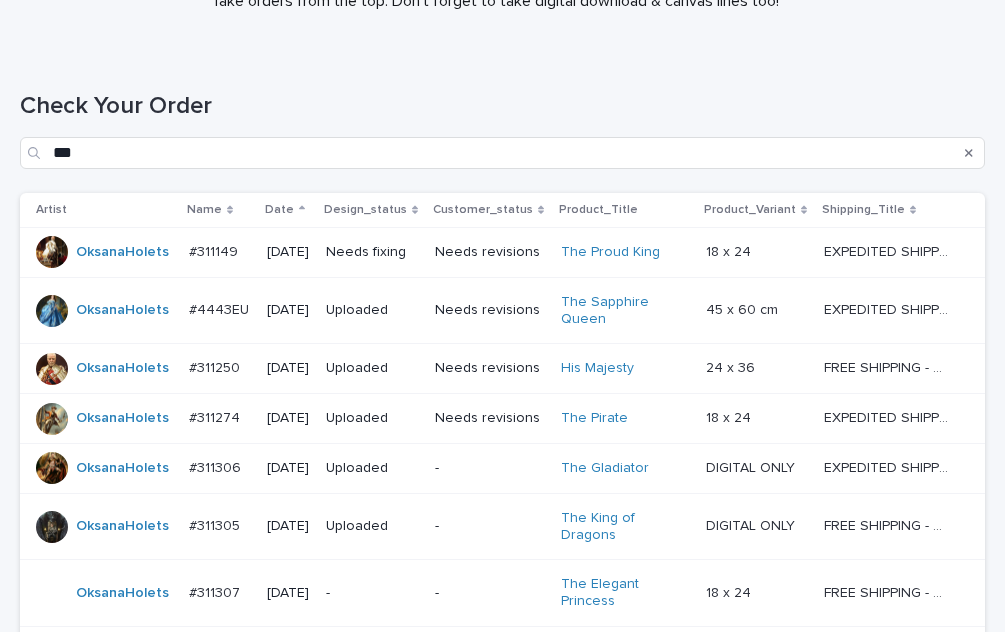 scroll, scrollTop: 542, scrollLeft: 0, axis: vertical 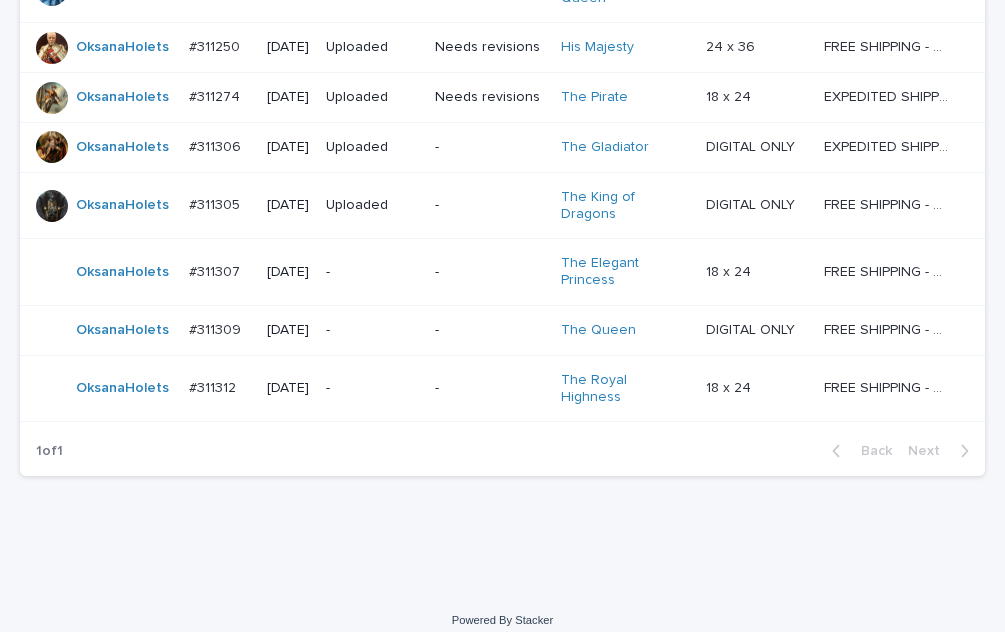 click on "#311307" at bounding box center [216, 270] 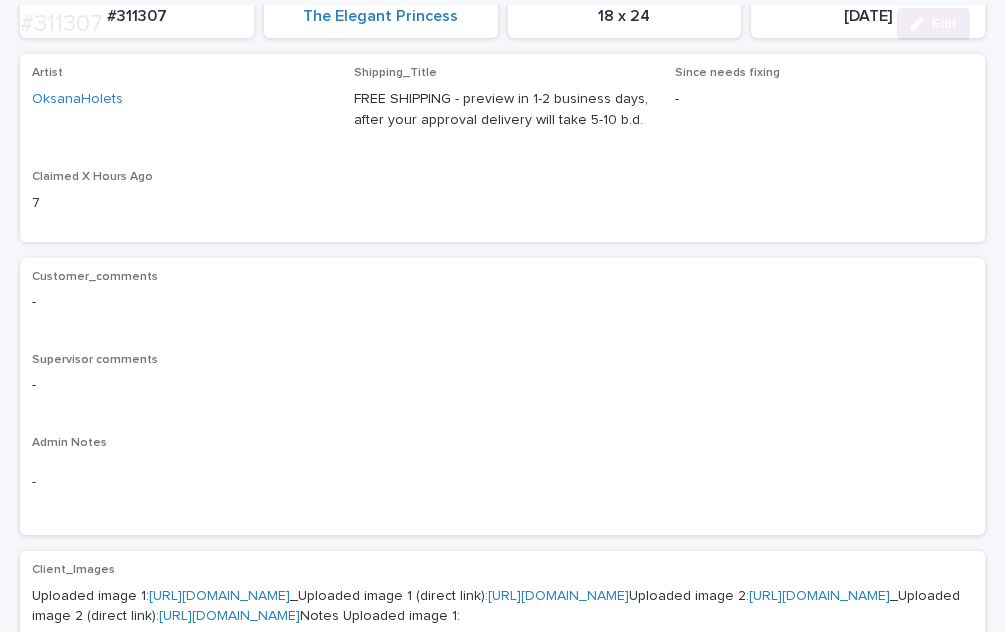 scroll, scrollTop: 600, scrollLeft: 0, axis: vertical 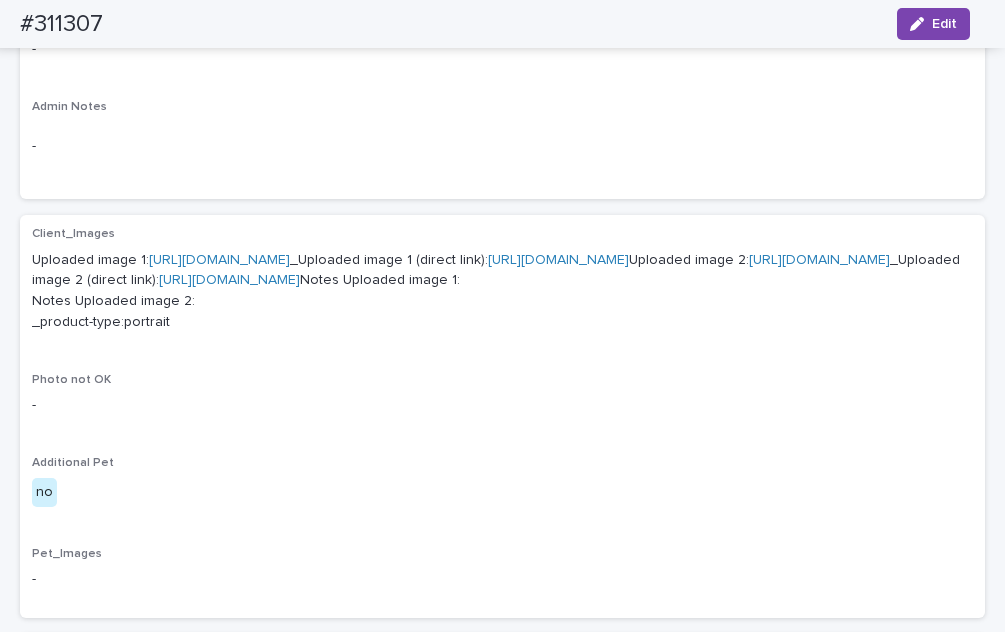 click on "[URL][DOMAIN_NAME]" at bounding box center (219, 260) 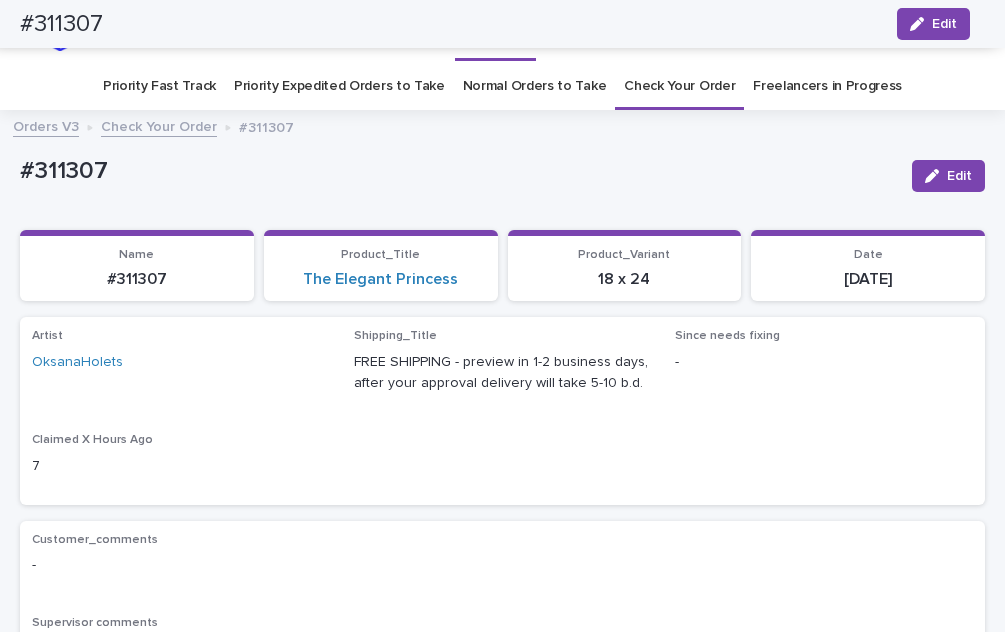 scroll, scrollTop: 0, scrollLeft: 0, axis: both 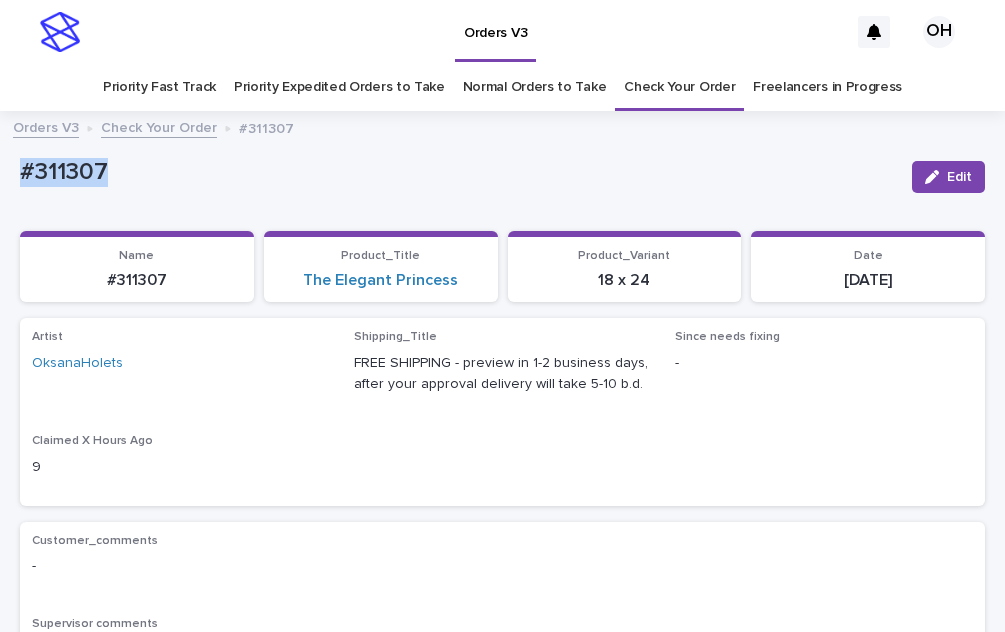 drag, startPoint x: 124, startPoint y: 173, endPoint x: 9, endPoint y: 170, distance: 115.03912 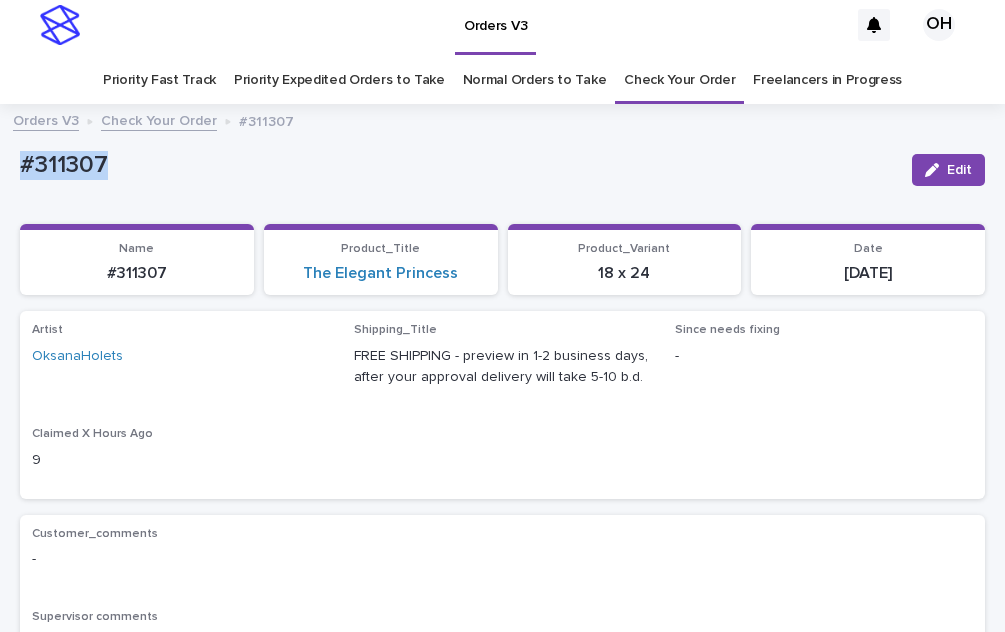 scroll, scrollTop: 0, scrollLeft: 0, axis: both 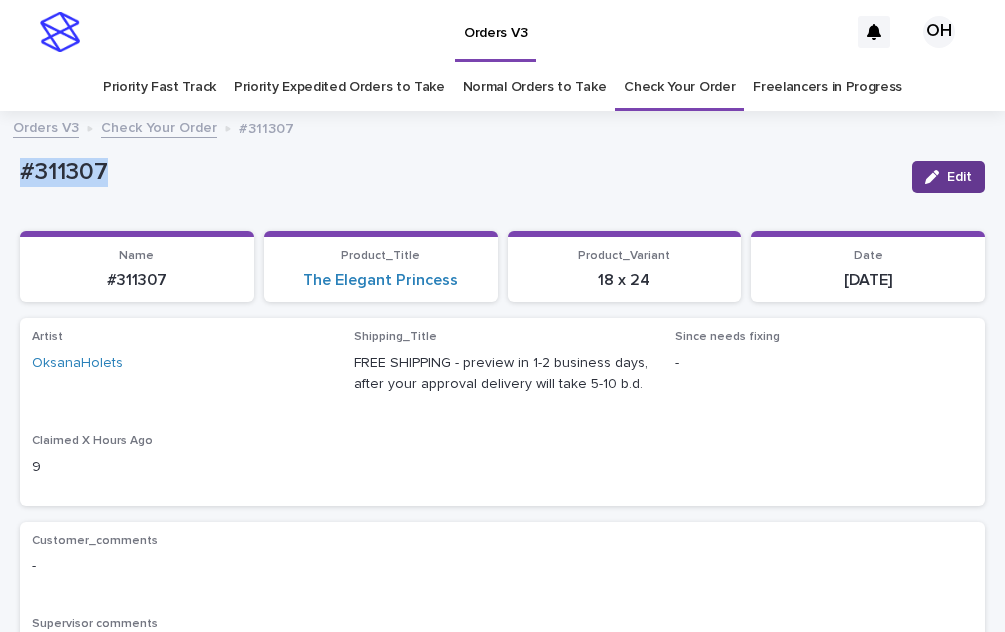 click on "Edit" at bounding box center [959, 177] 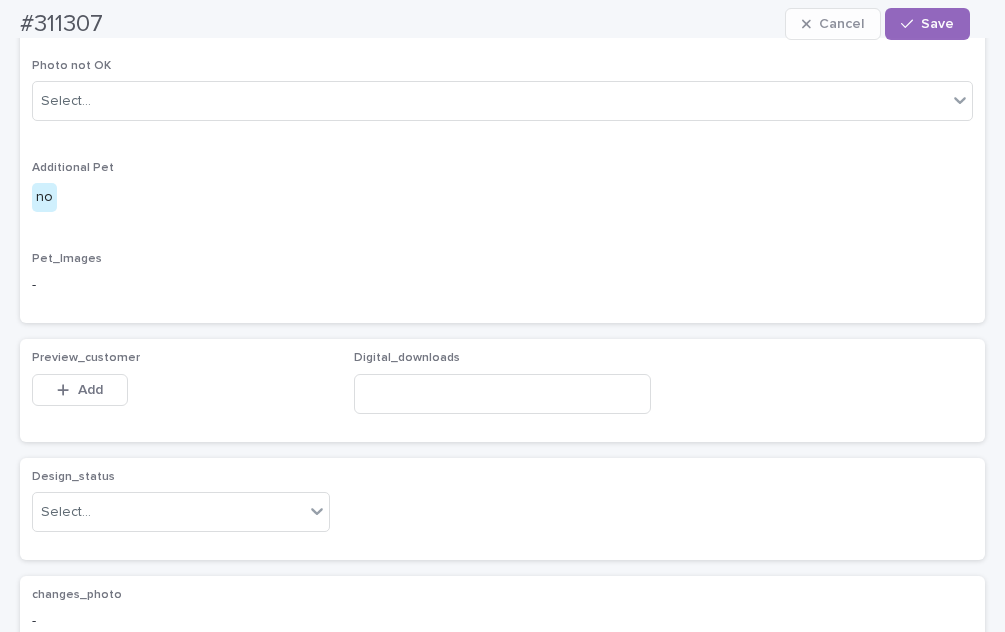 scroll, scrollTop: 1200, scrollLeft: 0, axis: vertical 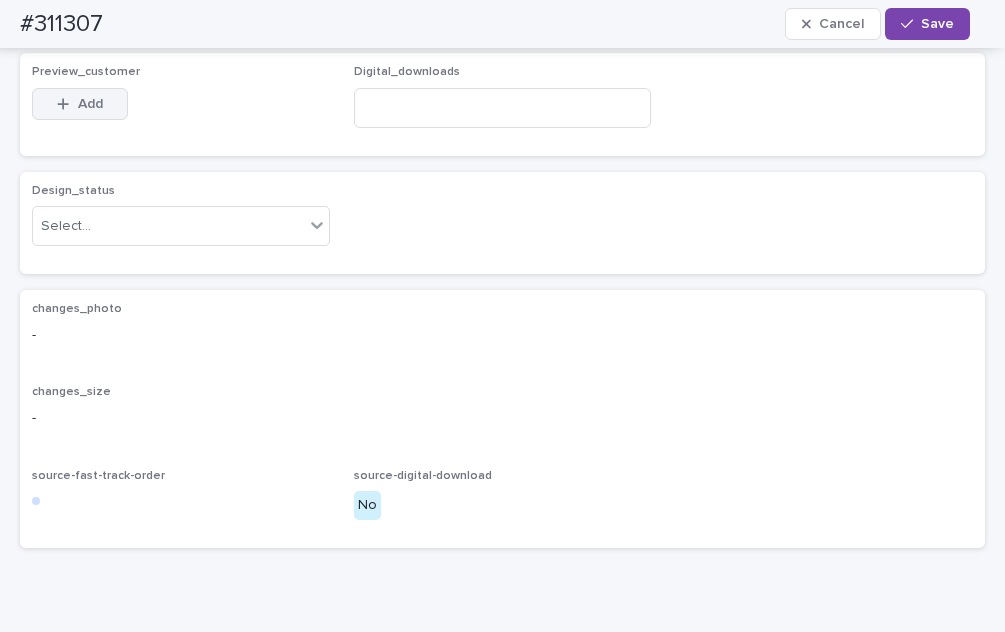 click on "Add" at bounding box center [80, 104] 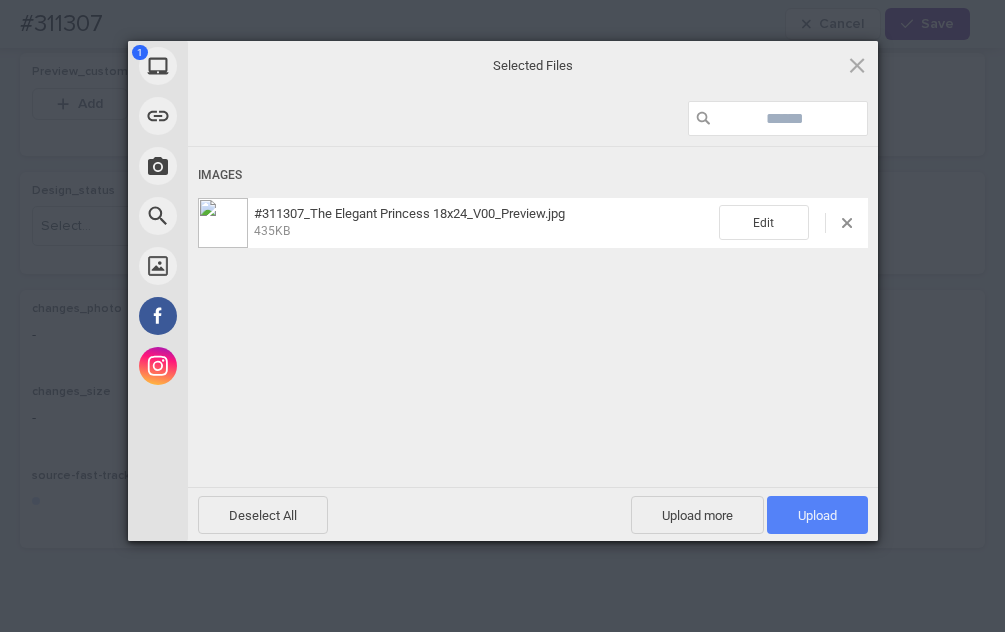 click on "Upload
1" at bounding box center [817, 515] 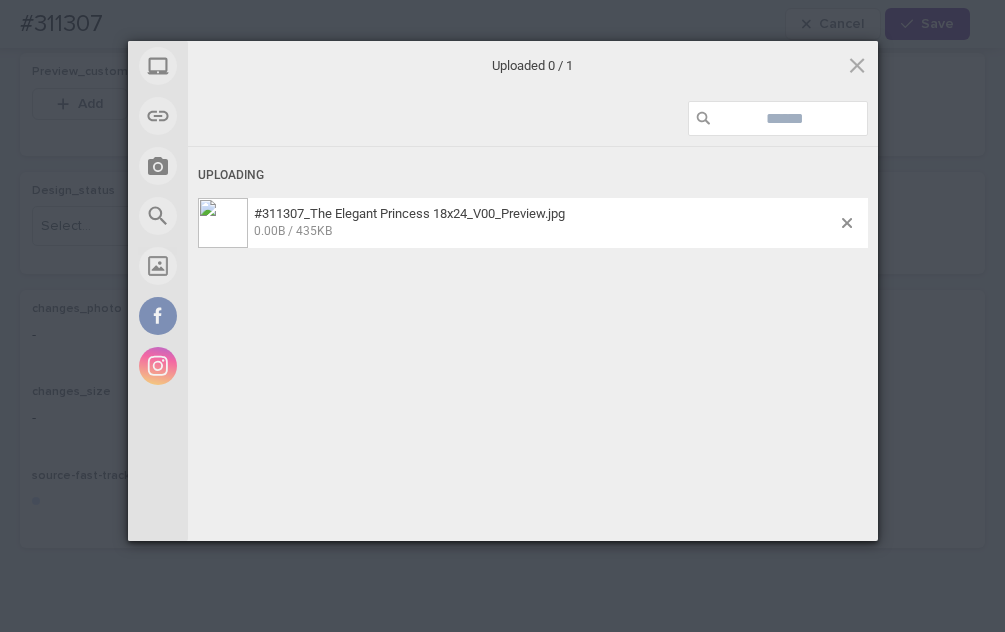 click on "My Device         Link (URL)         Take Photo         Web Search         Unsplash         Facebook         Instagram
Uploaded 0 / 1
Uploading
#311307_The Elegant Princess 18x24_V00_Preview.jpg
0.00B /
435KB
Deselect All
Upload more
Upload
0
Powered by   Filestack" at bounding box center [502, 316] 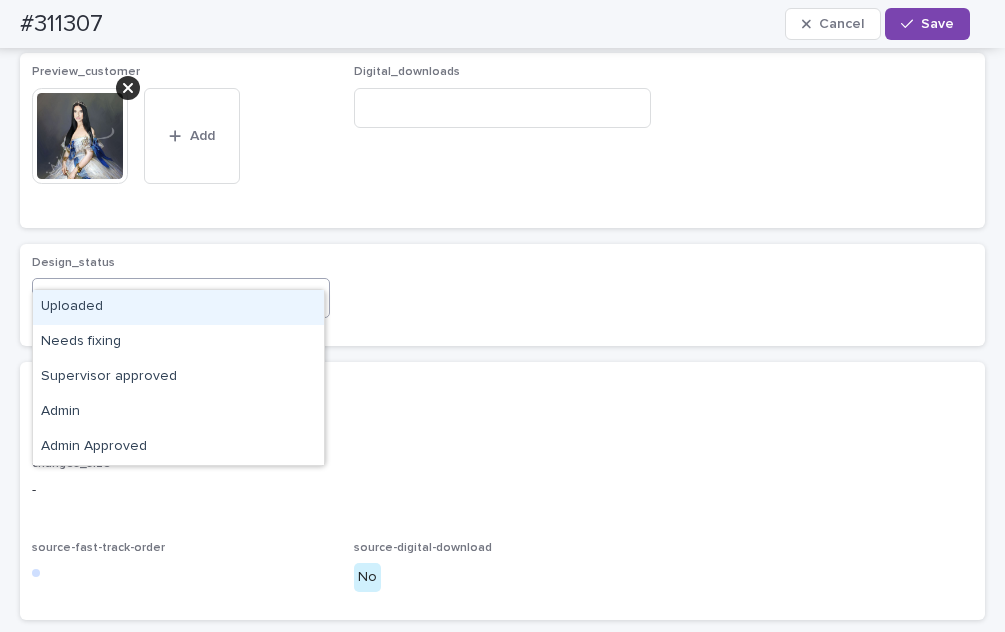 click on "Select..." at bounding box center [168, 298] 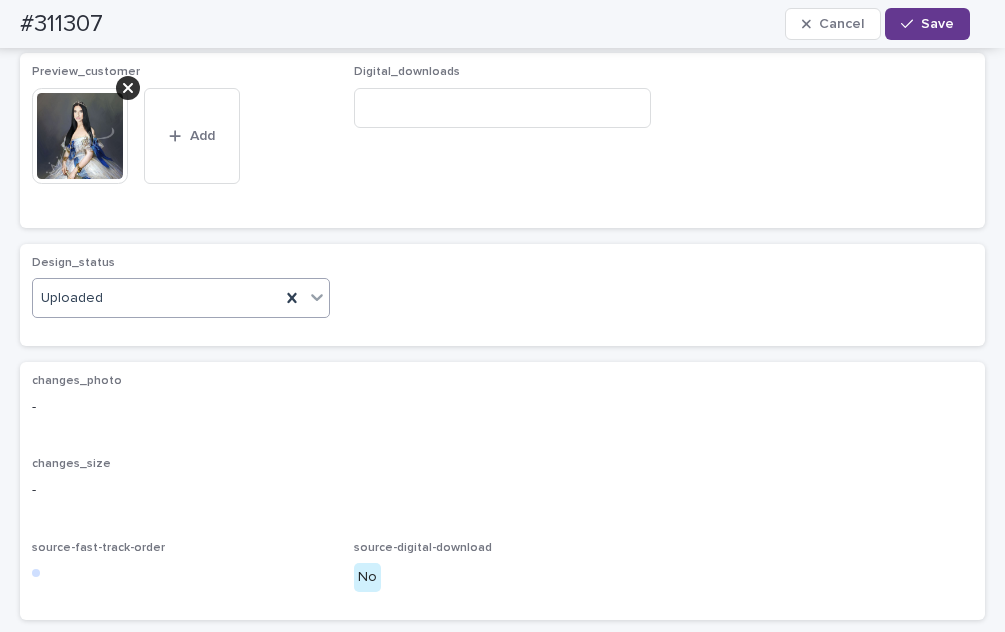 click on "Save" at bounding box center [937, 24] 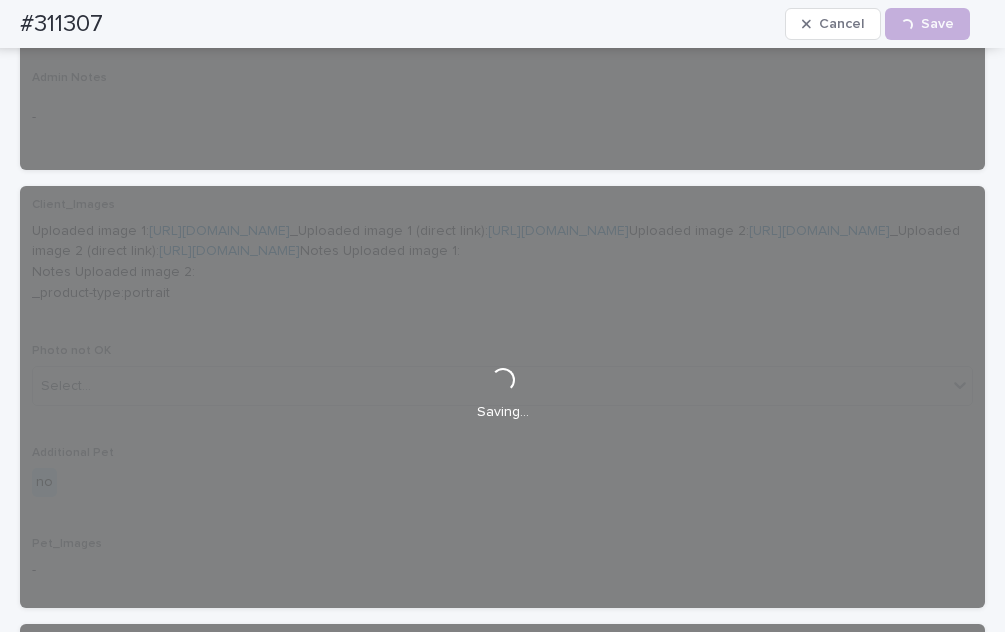 scroll, scrollTop: 100, scrollLeft: 0, axis: vertical 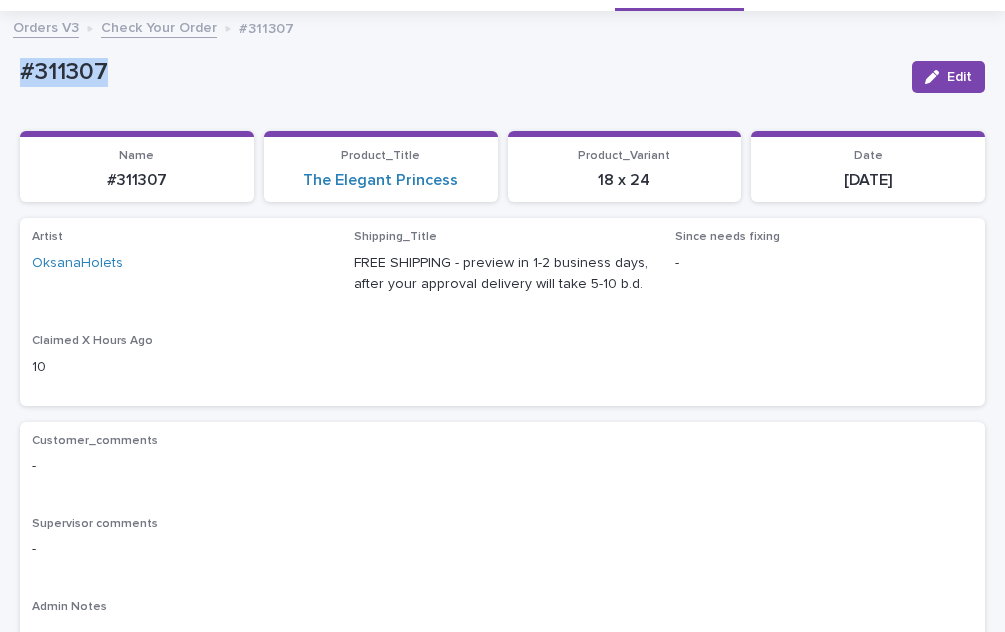 drag, startPoint x: 125, startPoint y: 70, endPoint x: 3, endPoint y: 75, distance: 122.10242 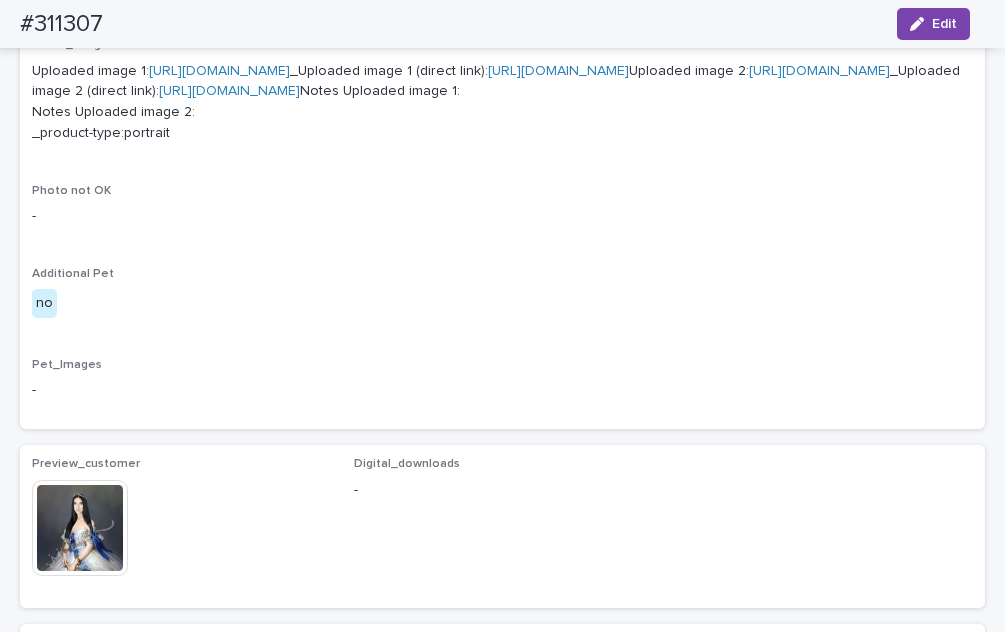 scroll, scrollTop: 1100, scrollLeft: 0, axis: vertical 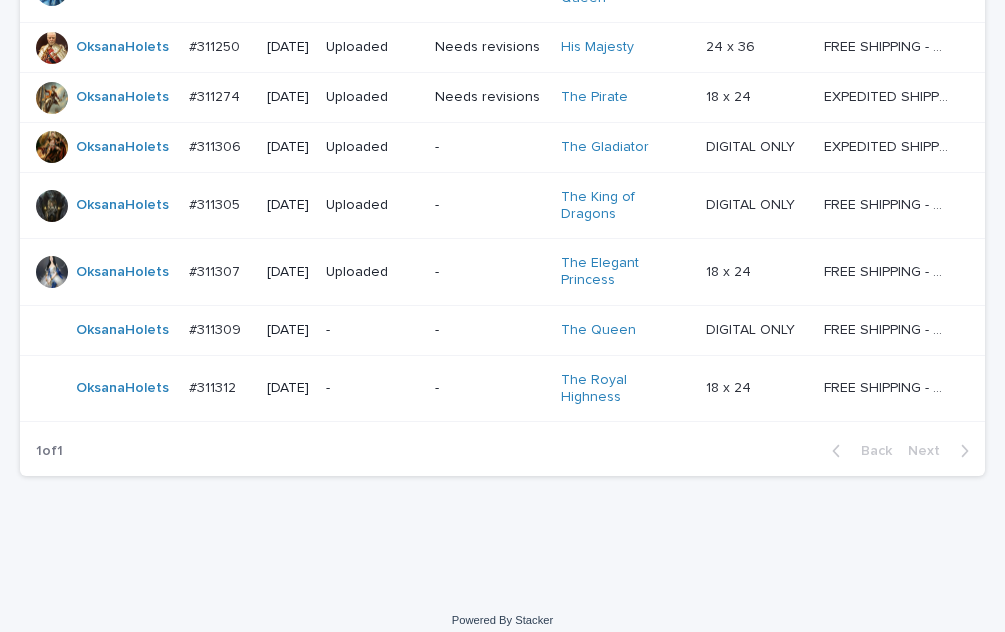 click on "#311309" at bounding box center [217, 328] 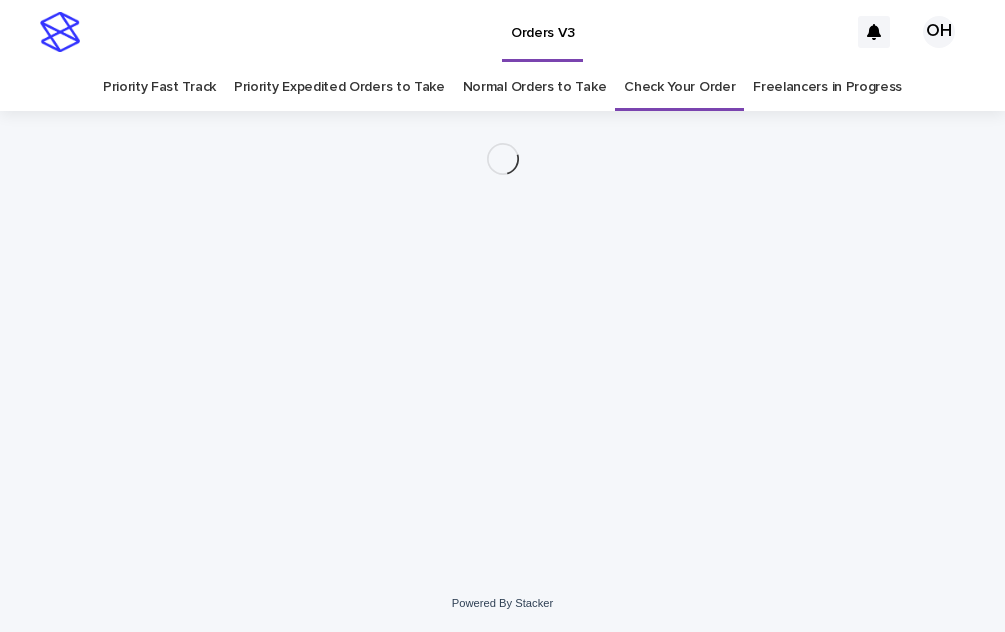 scroll, scrollTop: 0, scrollLeft: 0, axis: both 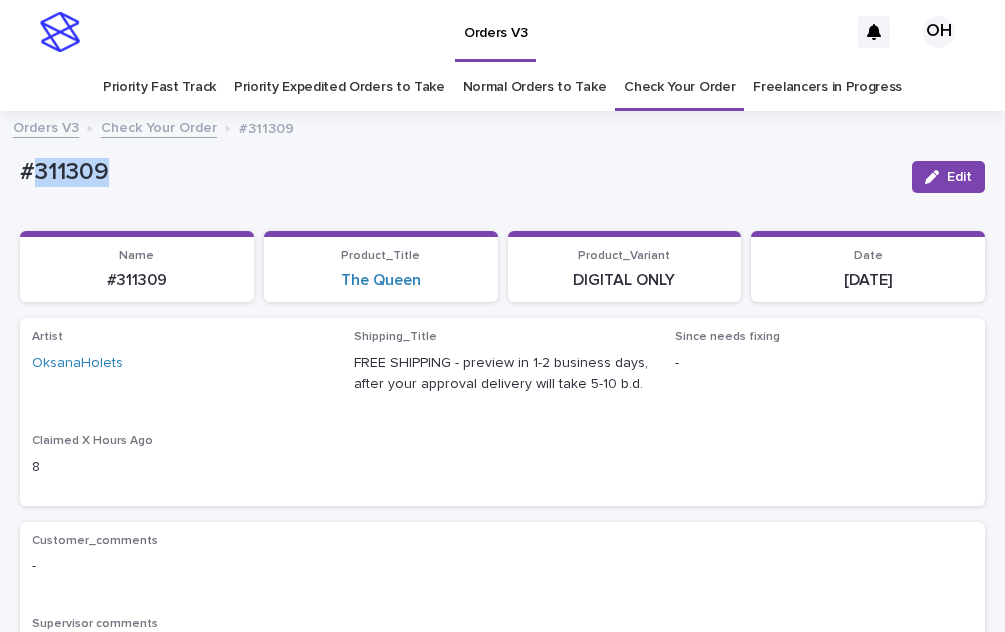 drag, startPoint x: 130, startPoint y: 181, endPoint x: 60, endPoint y: 173, distance: 70.45566 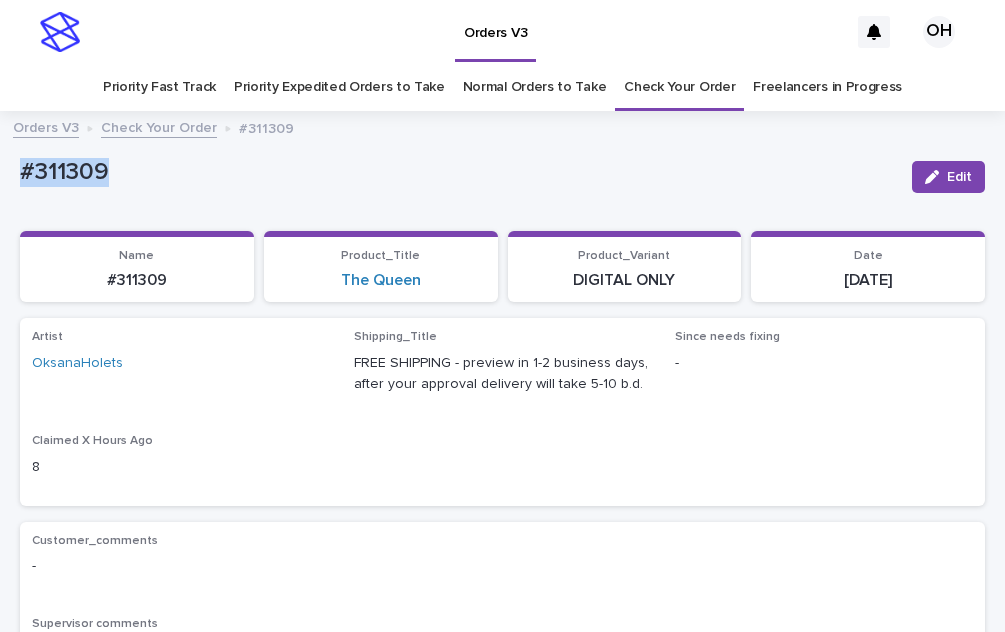 drag, startPoint x: 125, startPoint y: 172, endPoint x: 44, endPoint y: 172, distance: 81 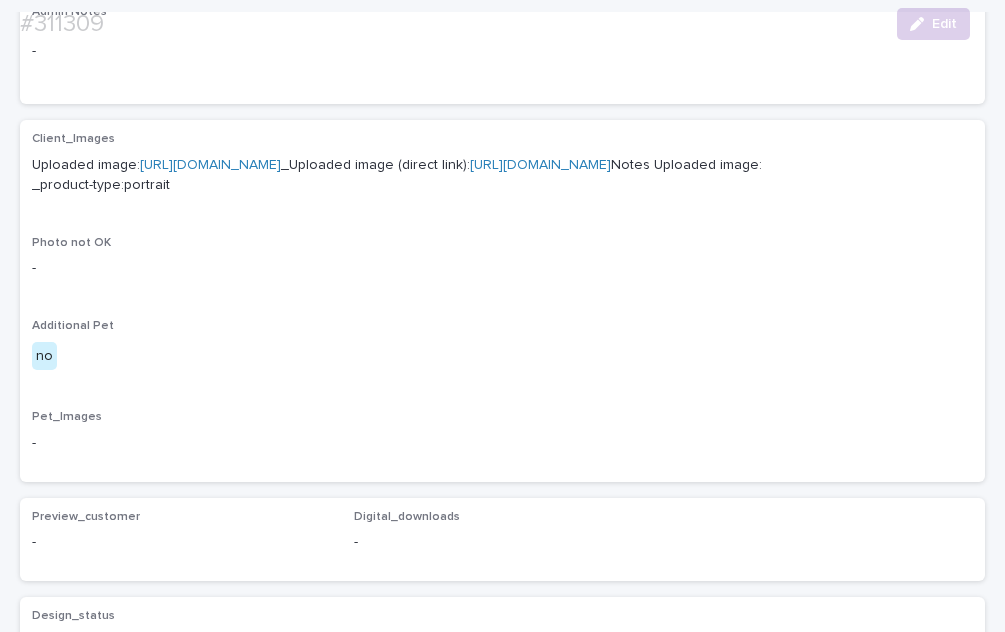 scroll, scrollTop: 700, scrollLeft: 0, axis: vertical 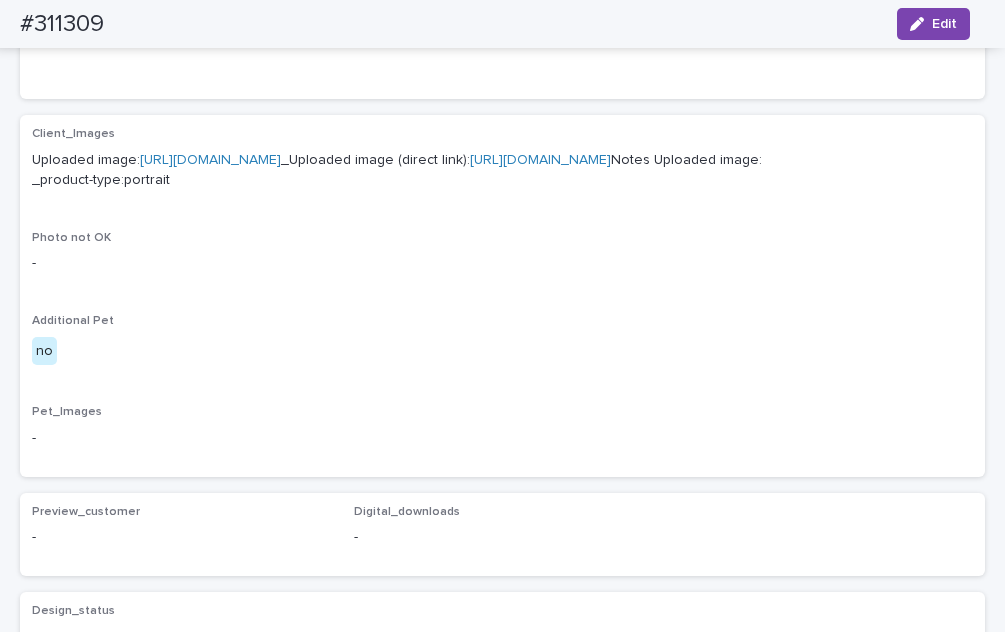 click on "[URL][DOMAIN_NAME]" at bounding box center (210, 160) 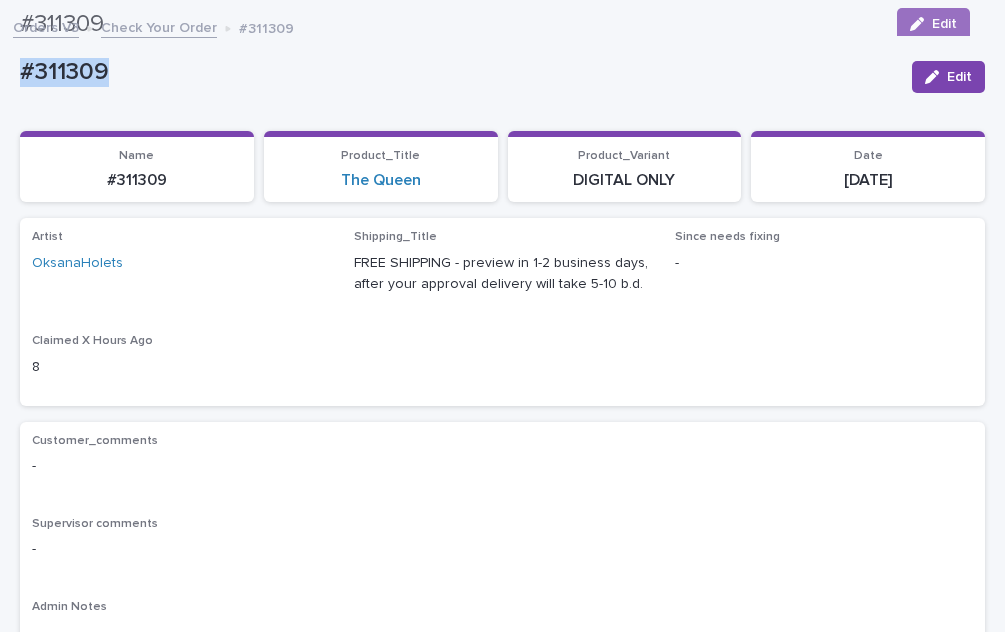 scroll, scrollTop: 100, scrollLeft: 0, axis: vertical 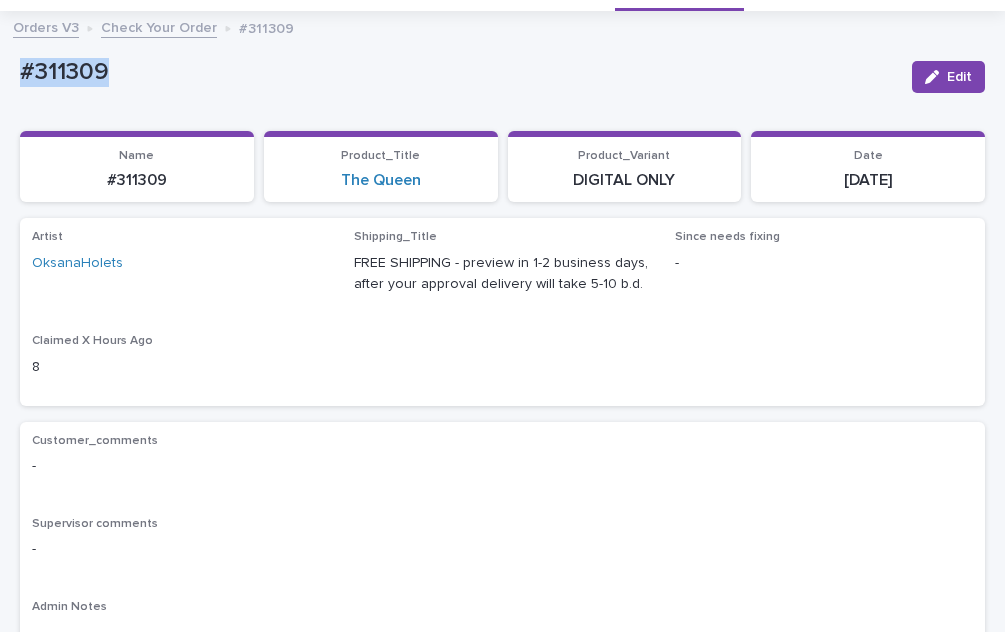 copy on "#311309" 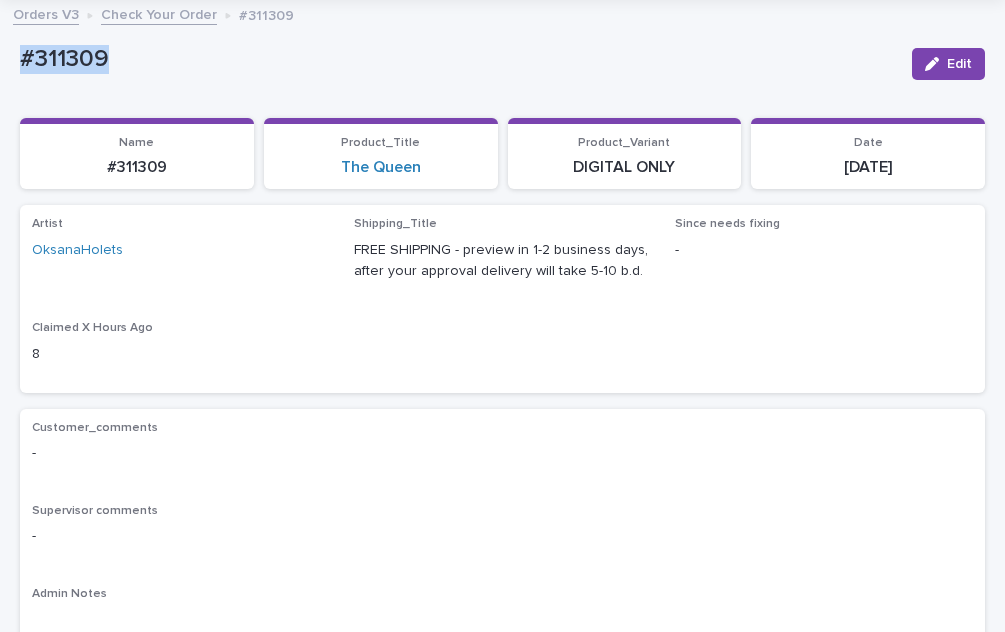 scroll, scrollTop: 0, scrollLeft: 0, axis: both 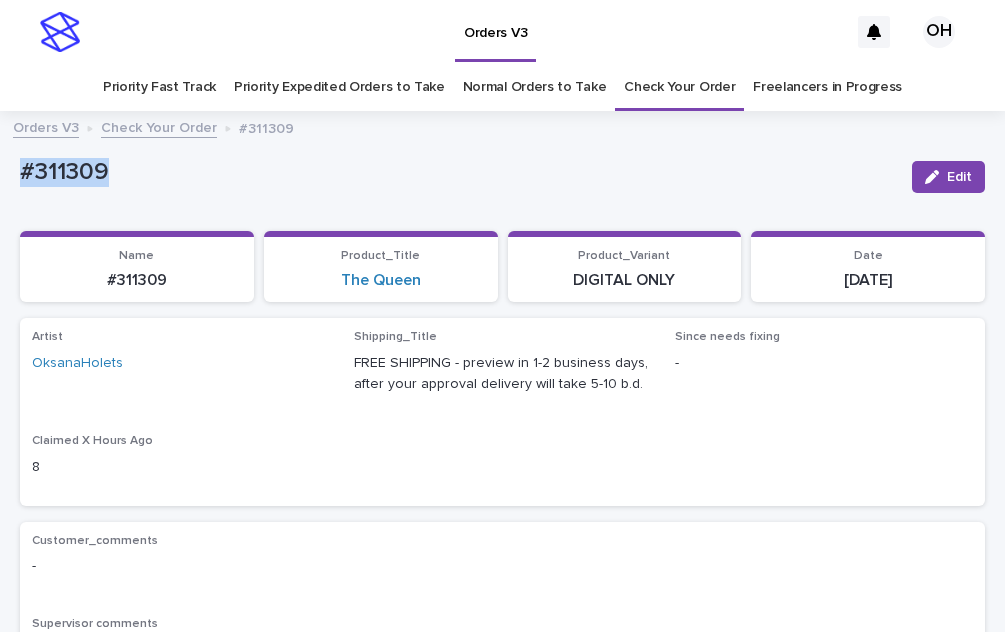 copy on "#311309" 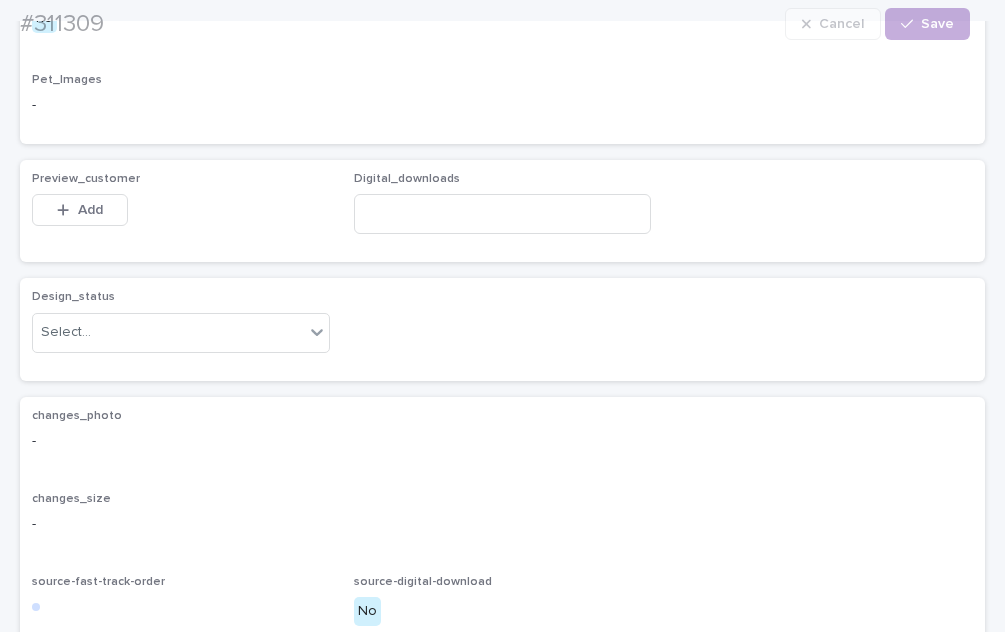 scroll, scrollTop: 1200, scrollLeft: 0, axis: vertical 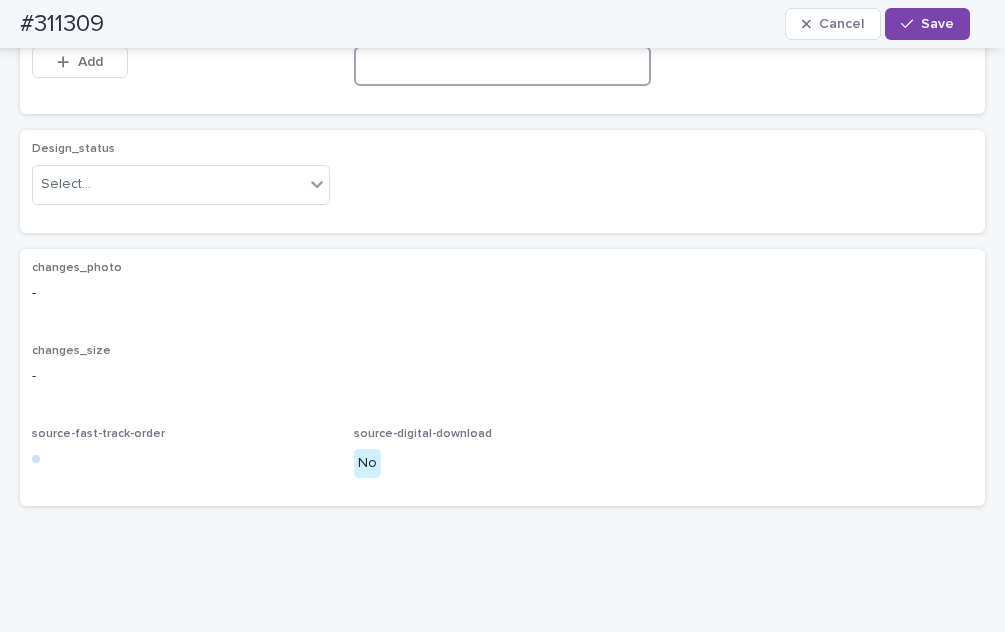click at bounding box center (503, 66) 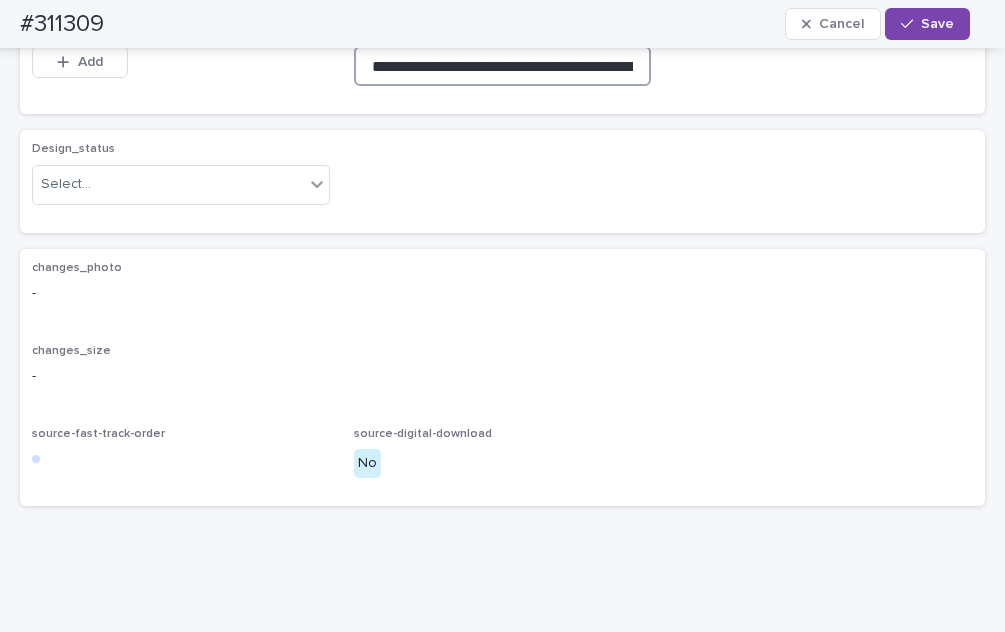 scroll, scrollTop: 0, scrollLeft: 318, axis: horizontal 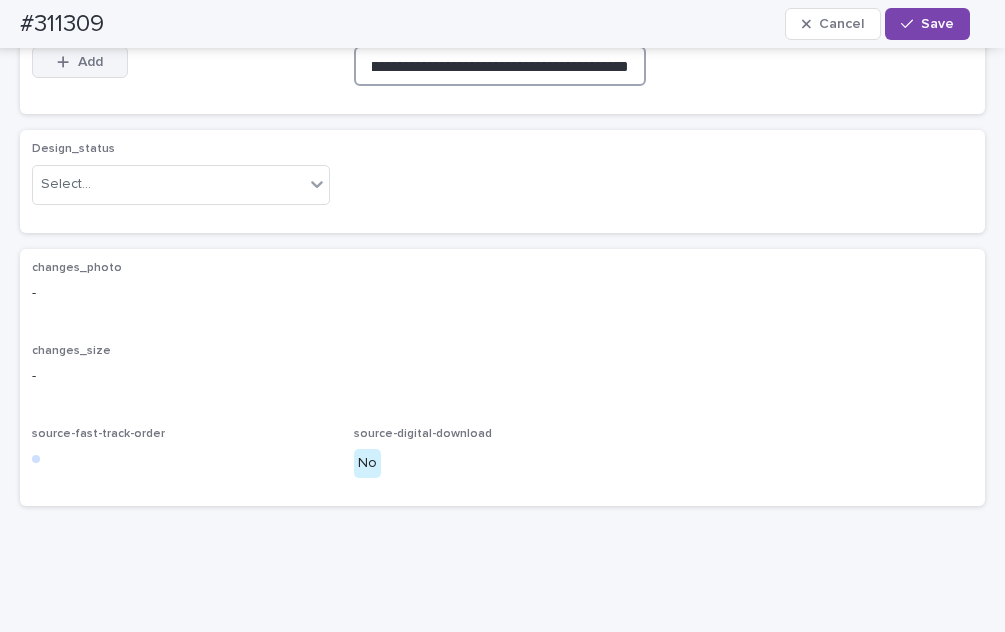 type on "**********" 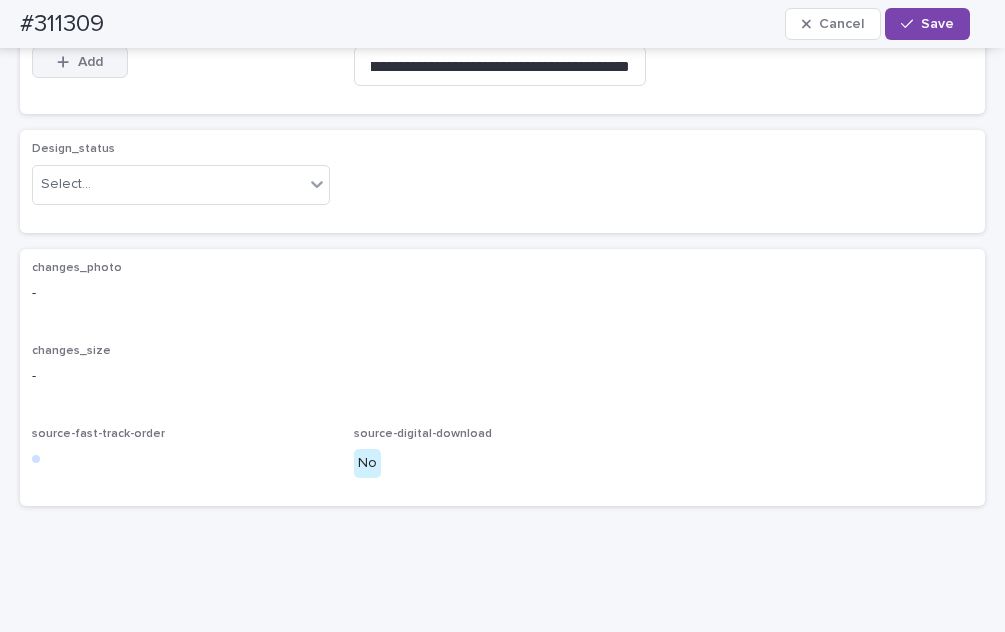 click on "Add" at bounding box center (80, 62) 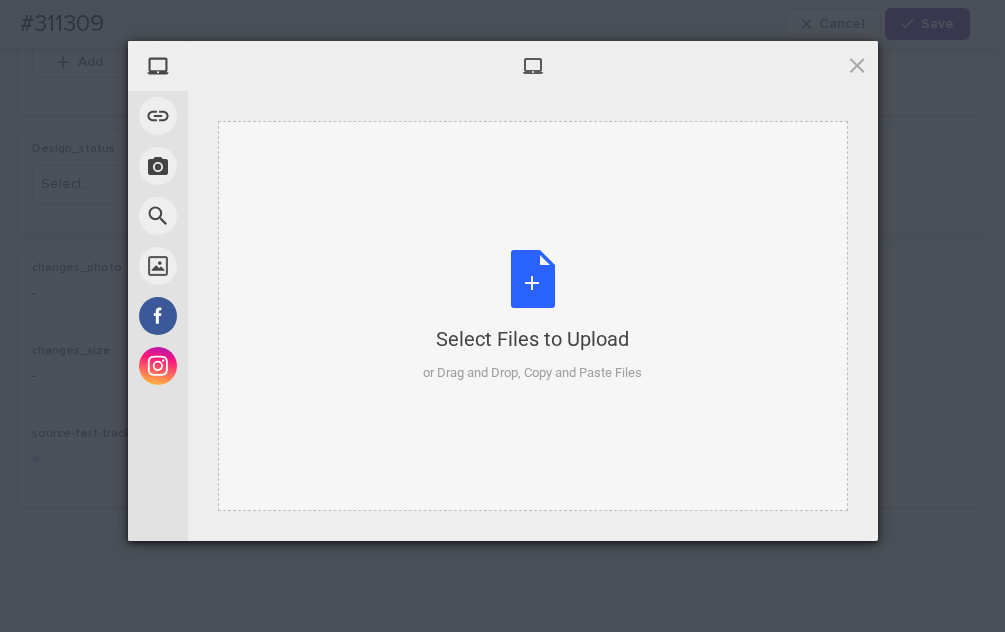 click on "Select Files to Upload
or Drag and Drop, Copy and Paste Files" at bounding box center (532, 316) 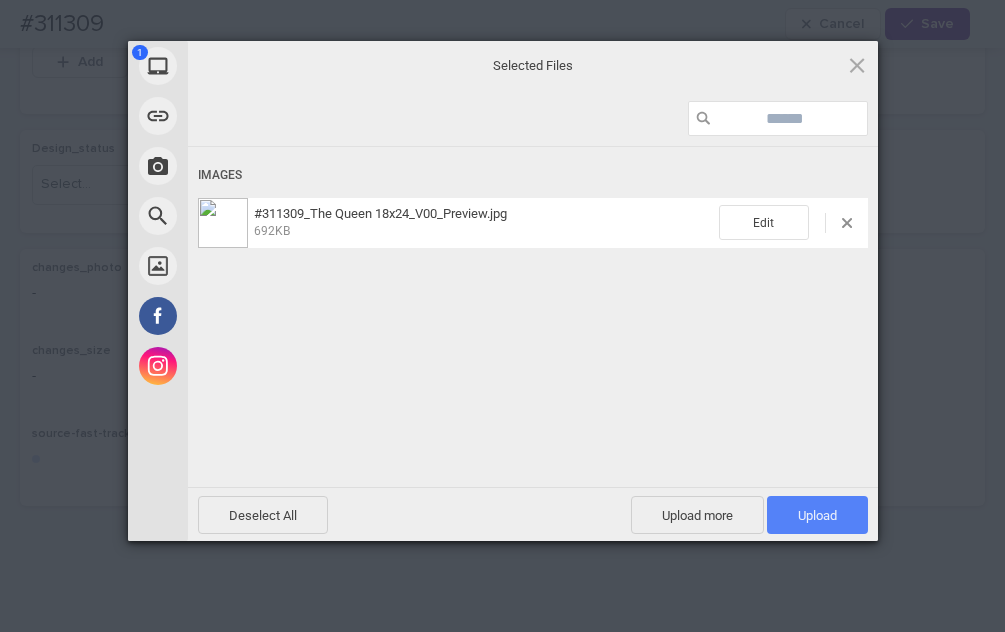 click on "Upload
1" at bounding box center [817, 515] 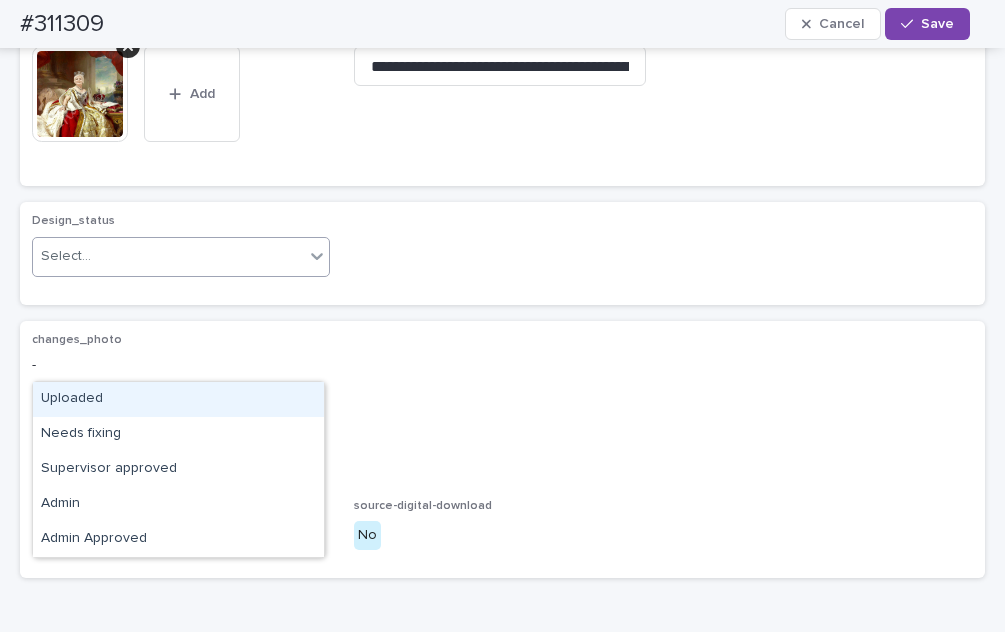 click on "Select..." at bounding box center (168, 256) 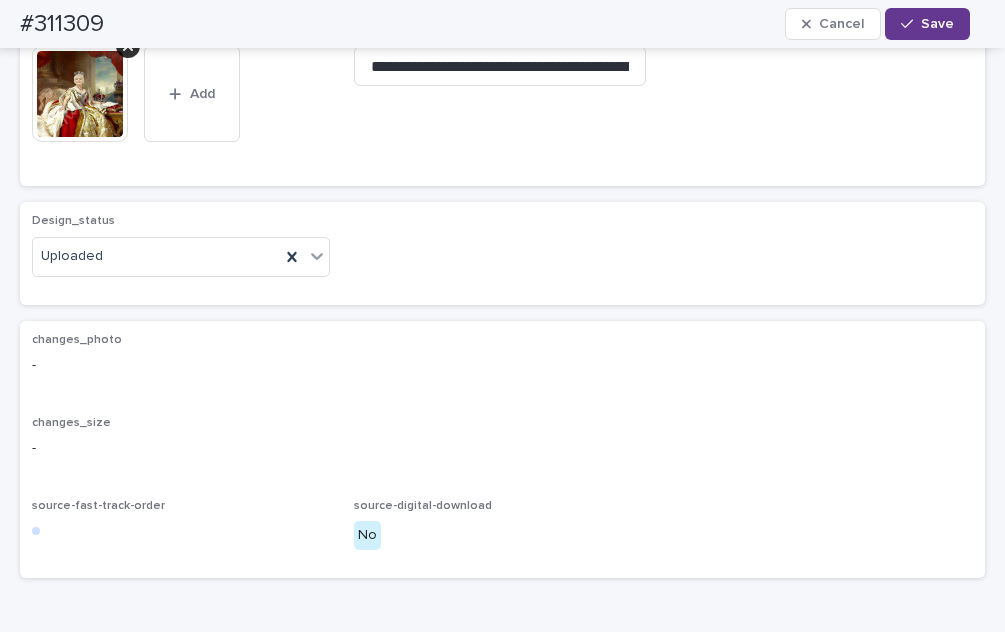 click 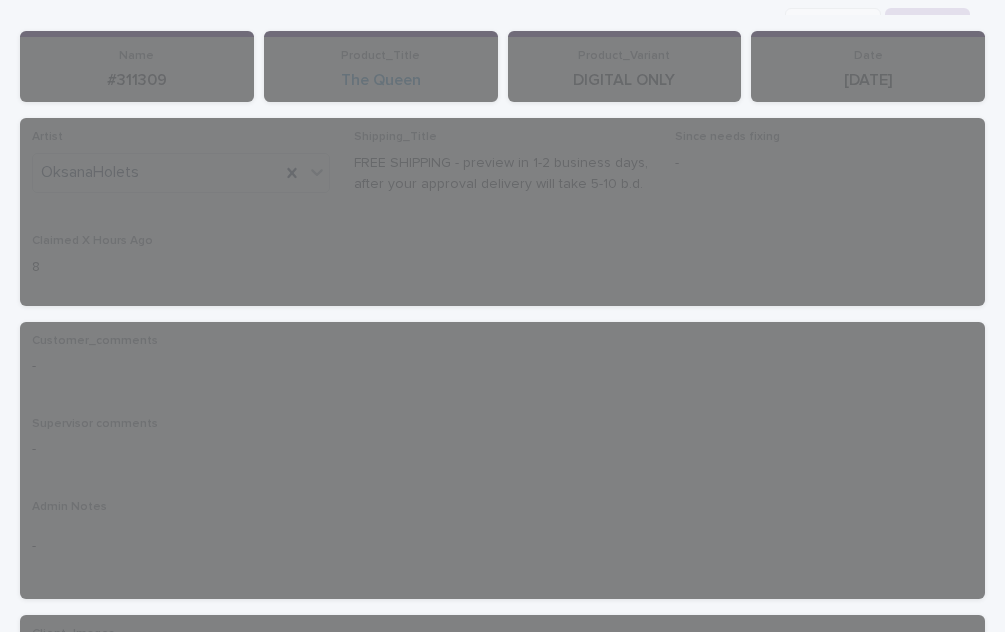 scroll, scrollTop: 0, scrollLeft: 0, axis: both 